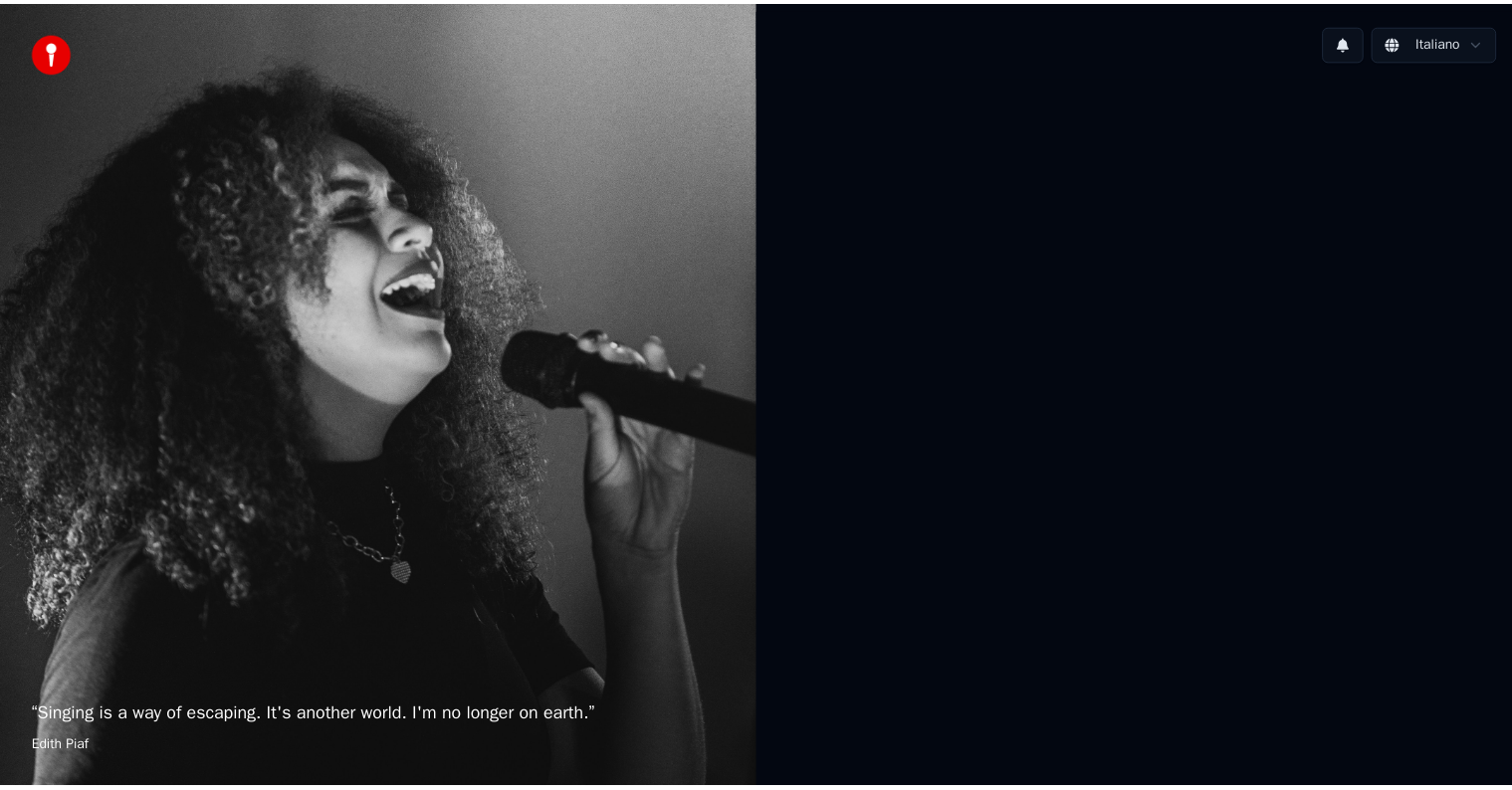 scroll, scrollTop: 0, scrollLeft: 0, axis: both 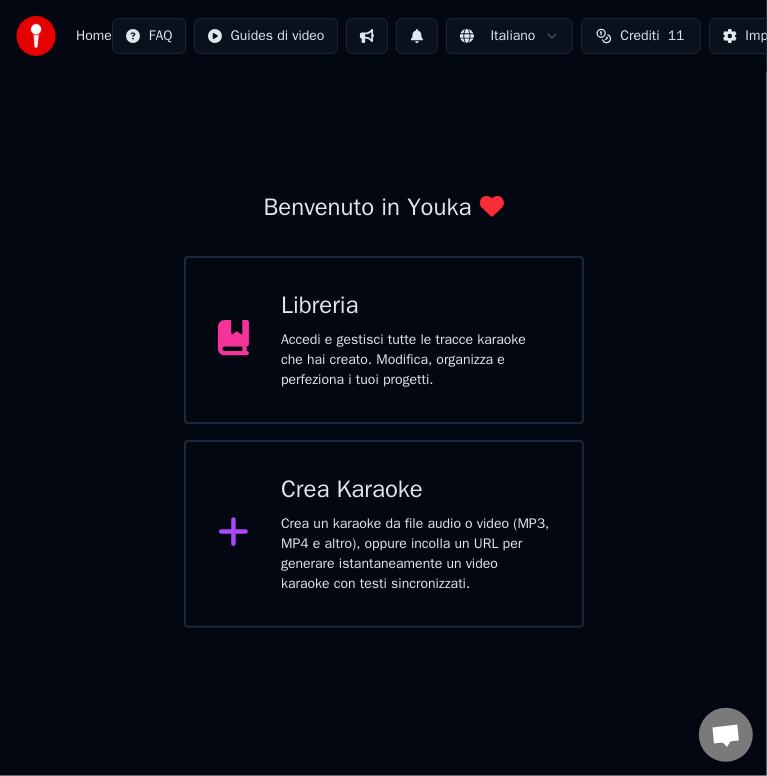 click on "Accedi e gestisci tutte le tracce karaoke che hai creato. Modifica, organizza e perfeziona i tuoi progetti." at bounding box center (415, 360) 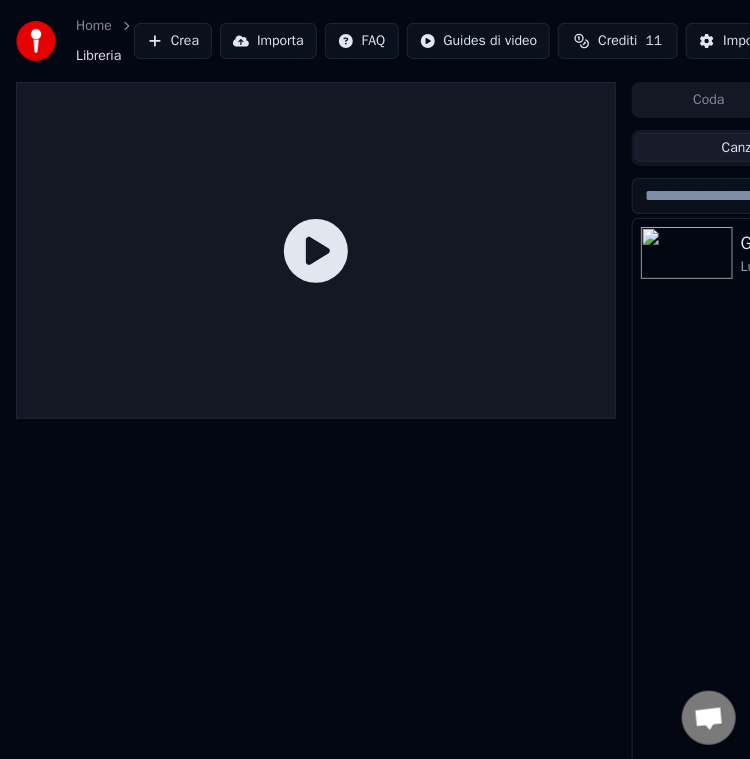 click at bounding box center (687, 253) 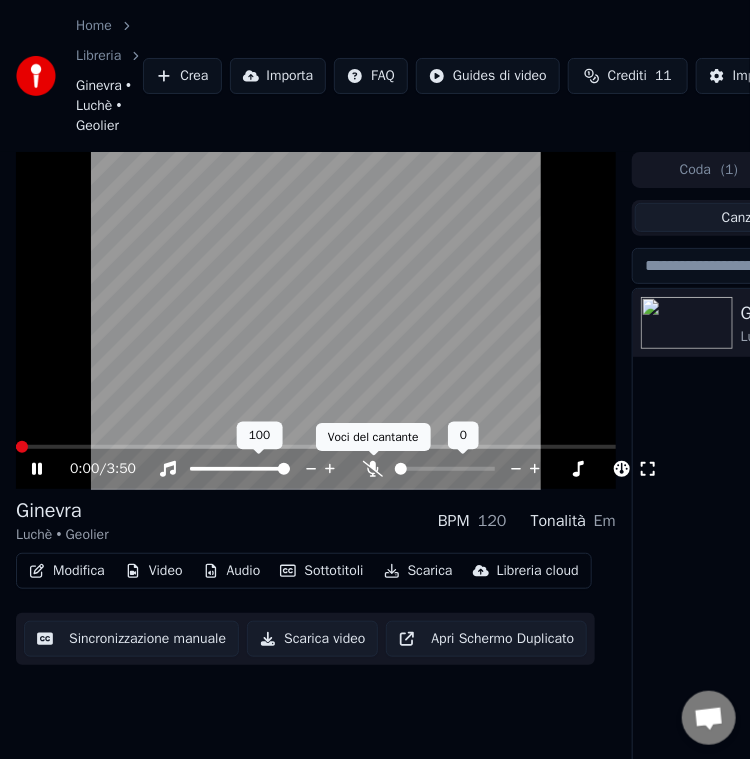 click 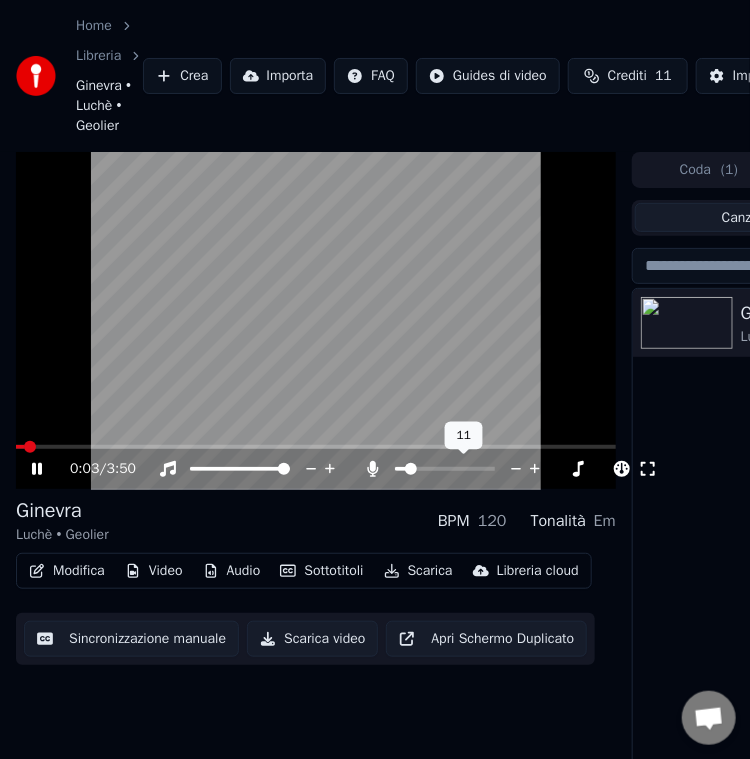 click at bounding box center [411, 469] 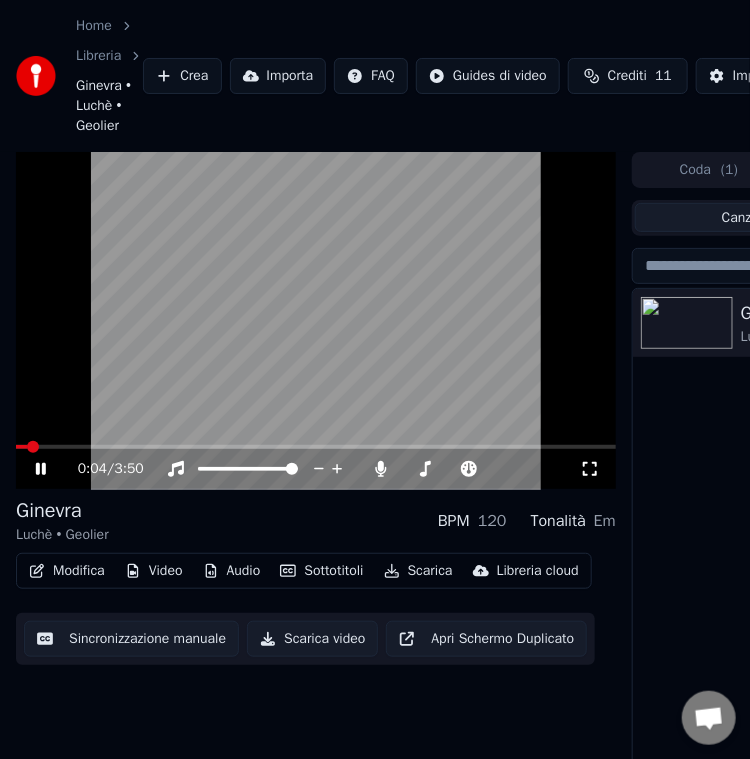 click 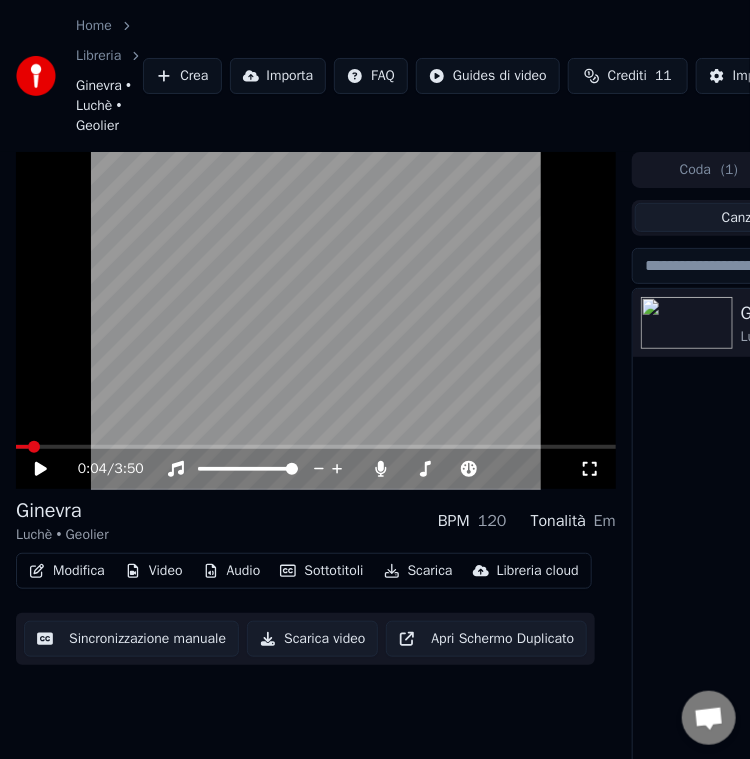 drag, startPoint x: 44, startPoint y: 451, endPoint x: 19, endPoint y: 450, distance: 25.019993 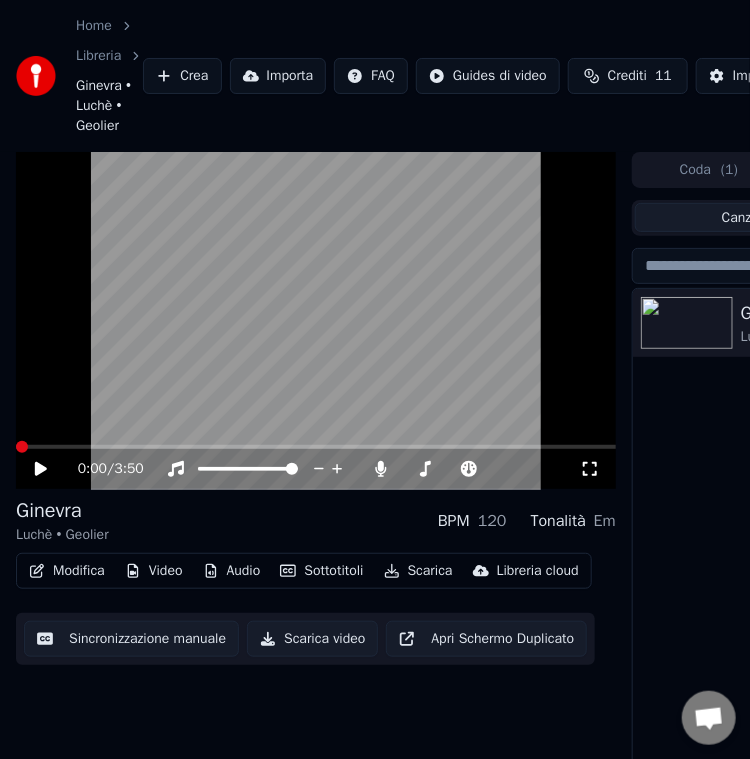 click at bounding box center (22, 447) 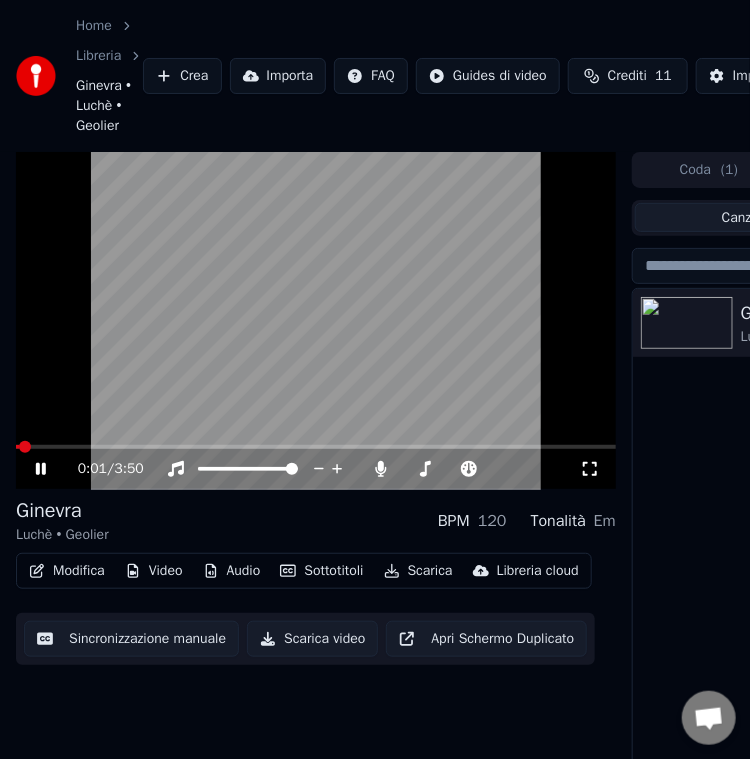 click 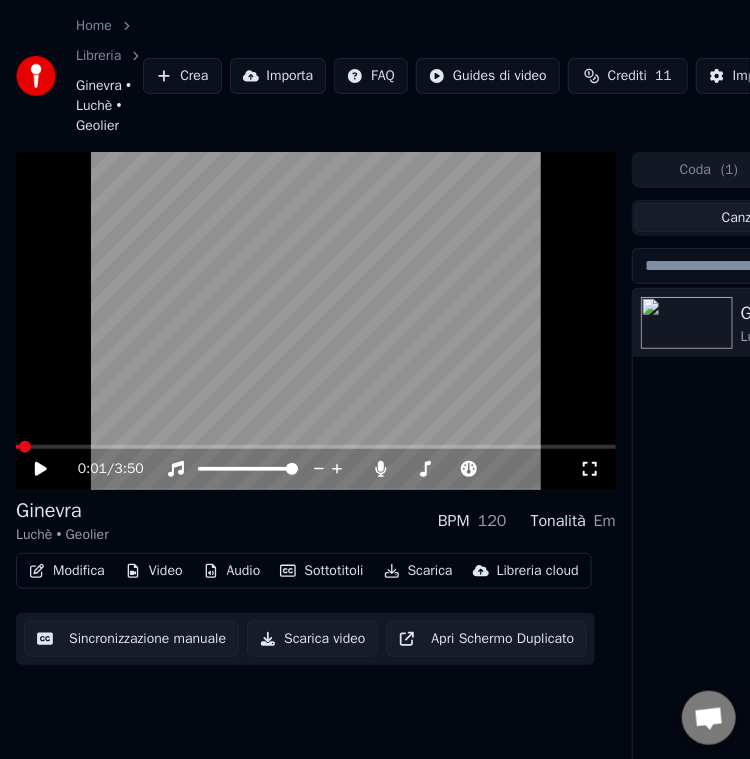 click at bounding box center (316, 321) 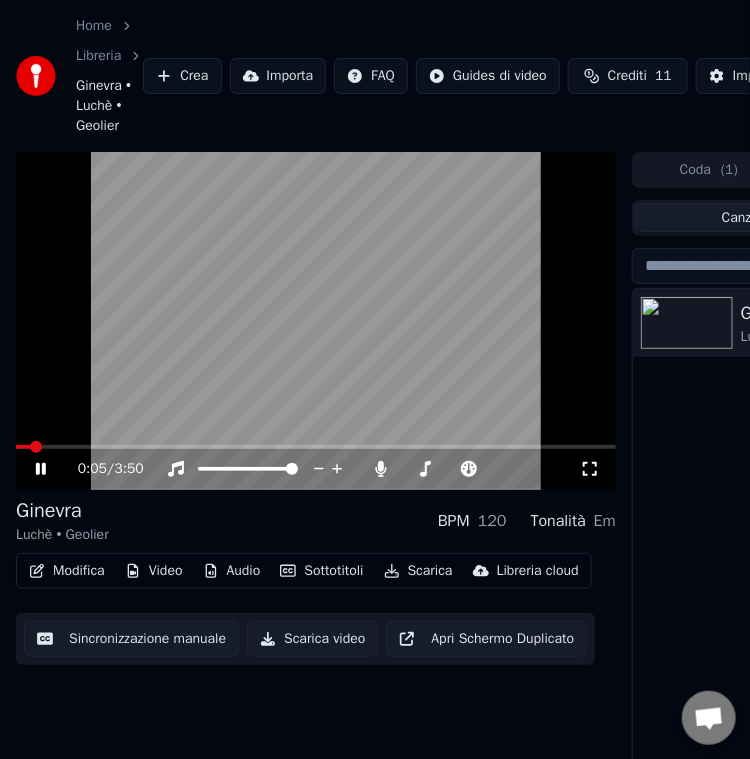 click at bounding box center (316, 321) 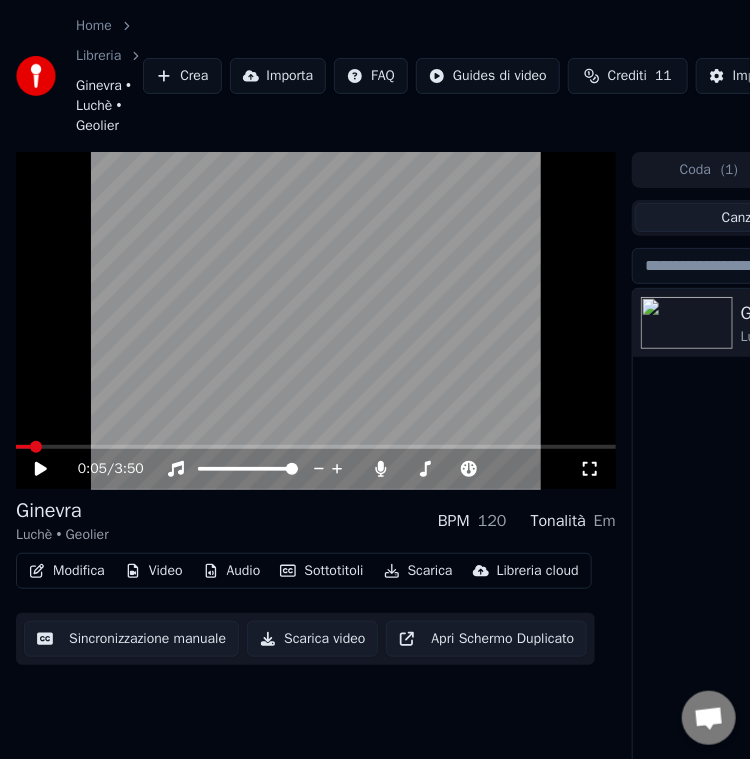 click at bounding box center [316, 321] 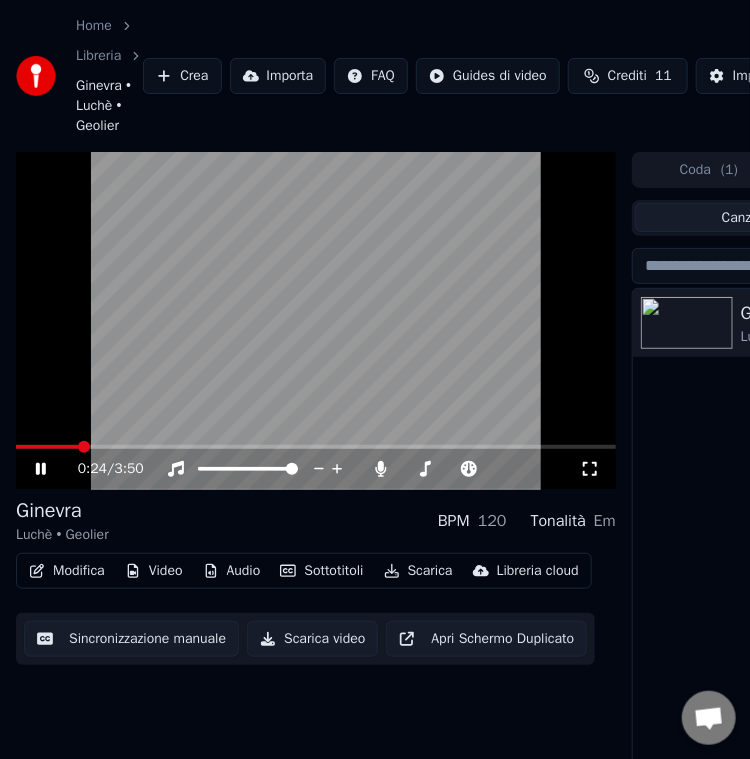 click at bounding box center (316, 321) 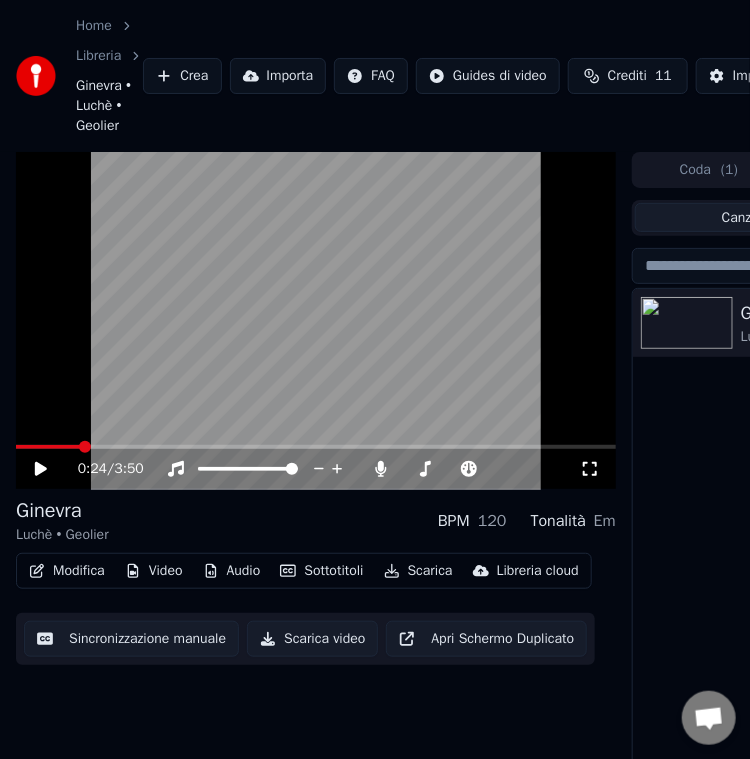 click at bounding box center [316, 321] 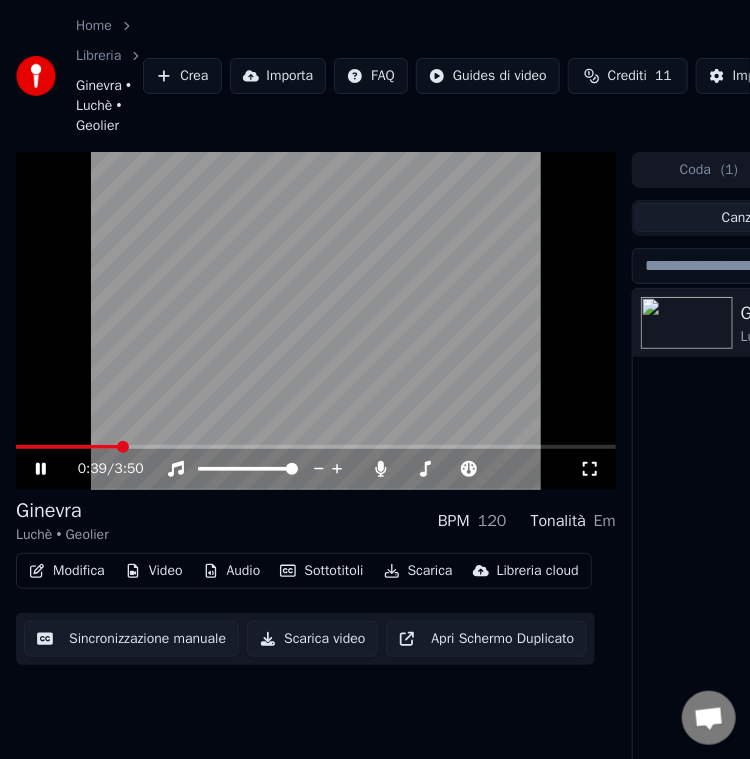 click at bounding box center [316, 321] 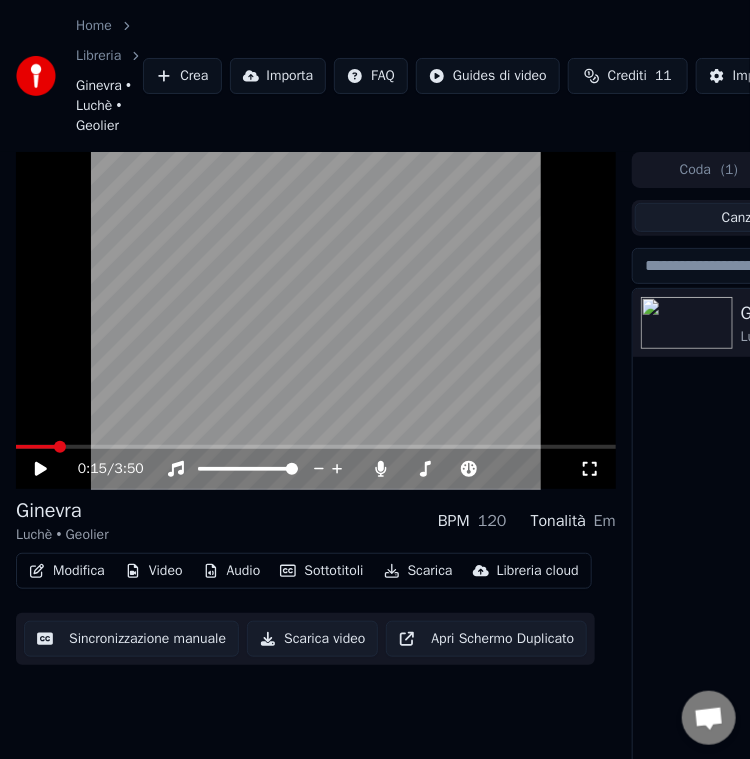 click at bounding box center (60, 447) 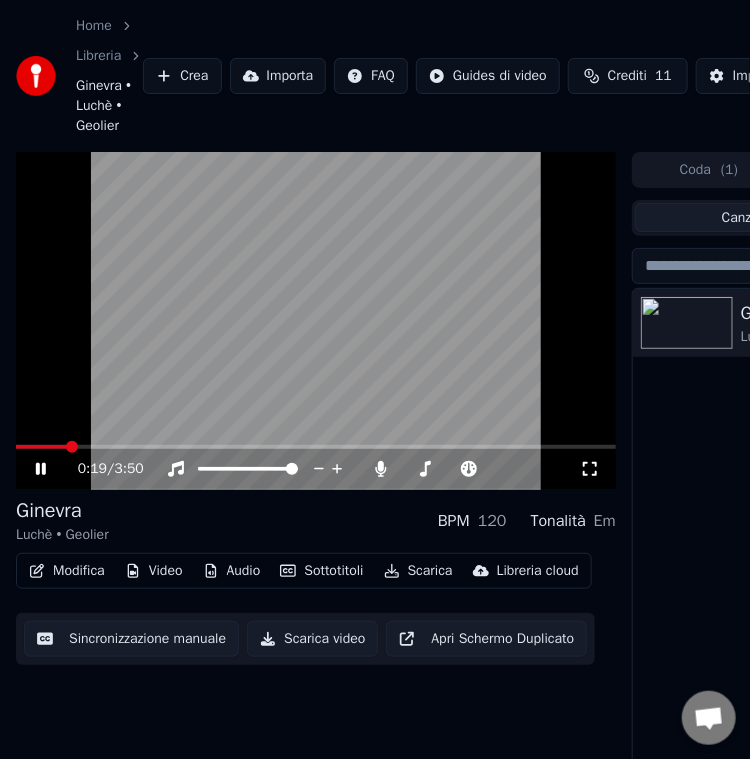 click at bounding box center [316, 321] 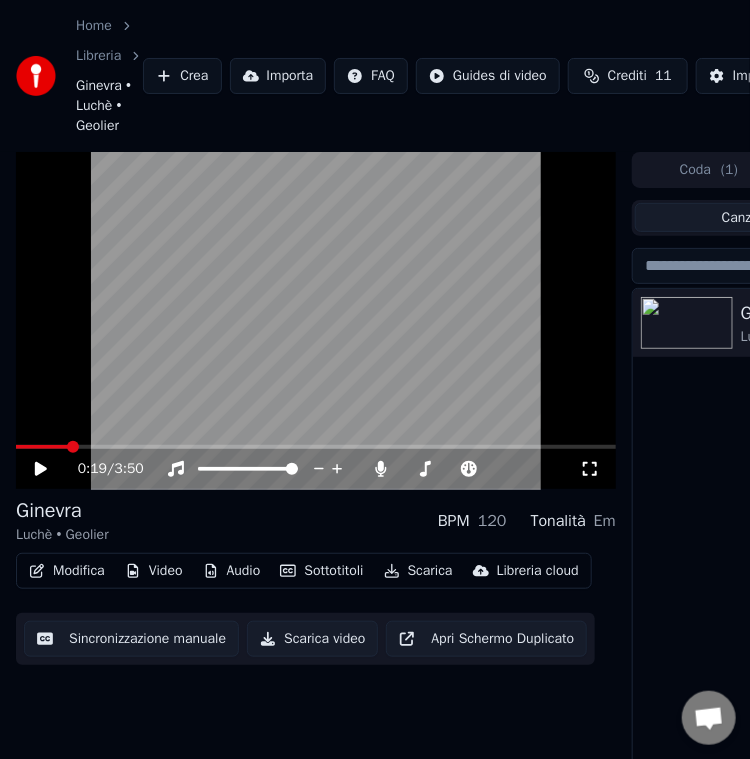 click on "0:19  /  3:50" at bounding box center [316, 467] 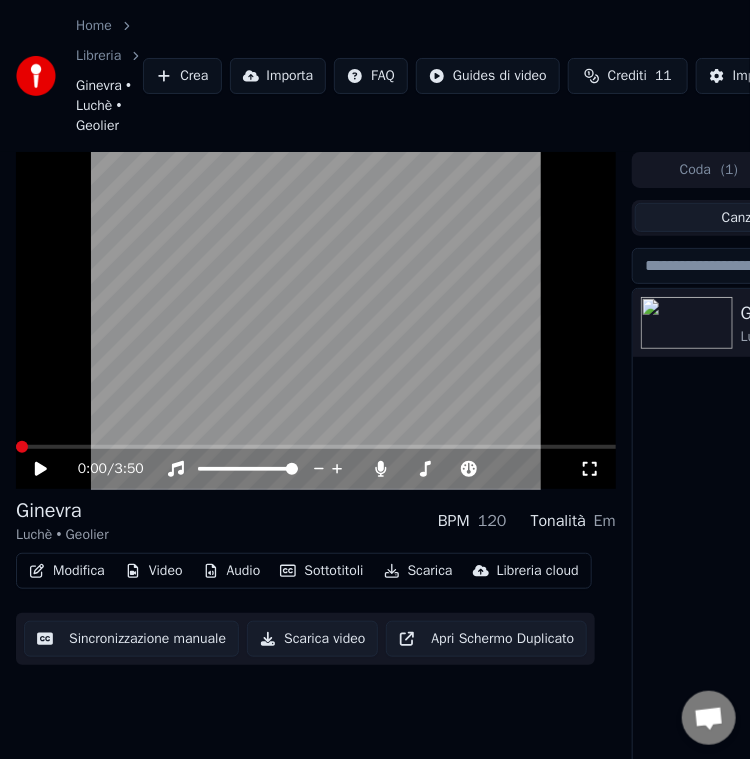 click at bounding box center (22, 447) 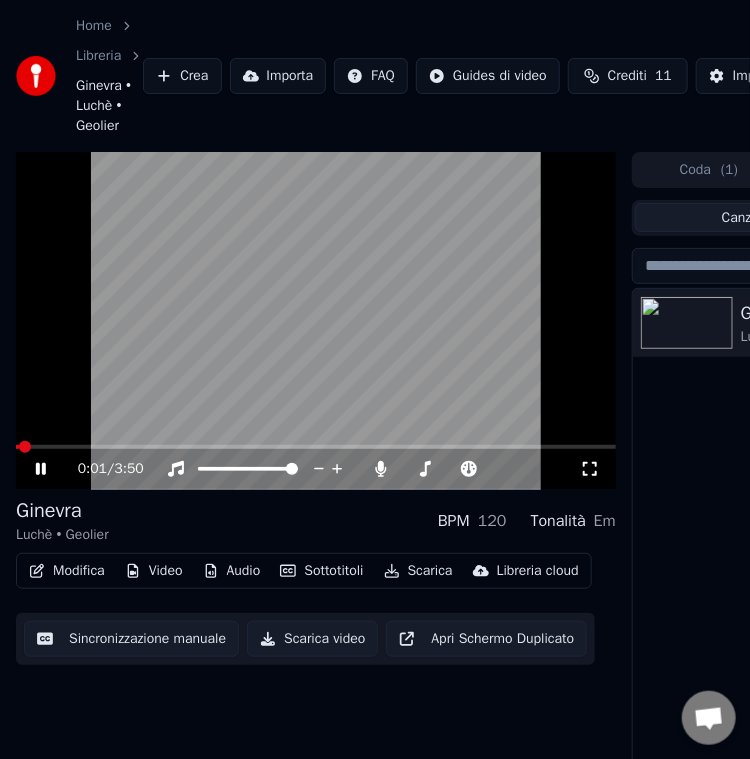 click at bounding box center [316, 321] 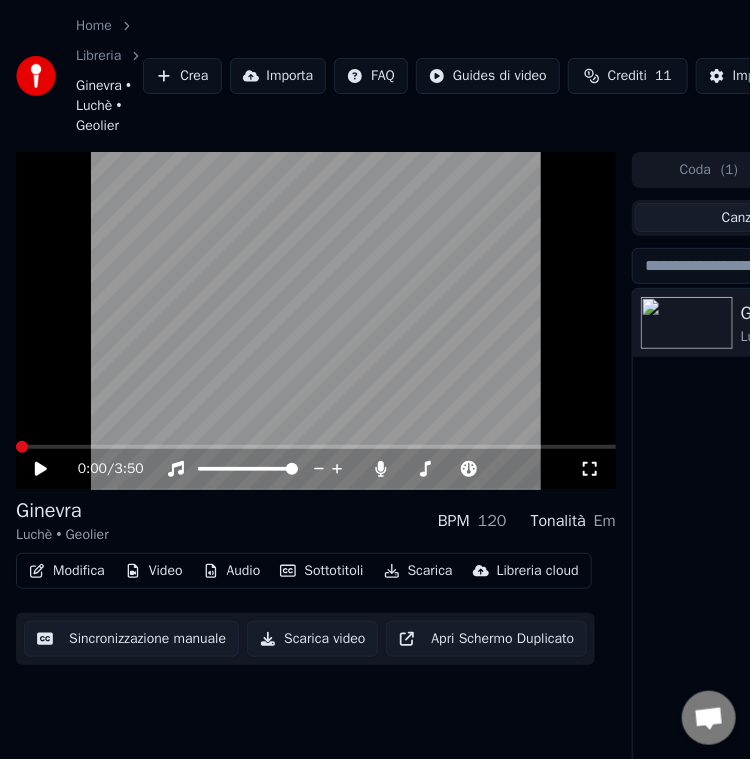 click at bounding box center [22, 447] 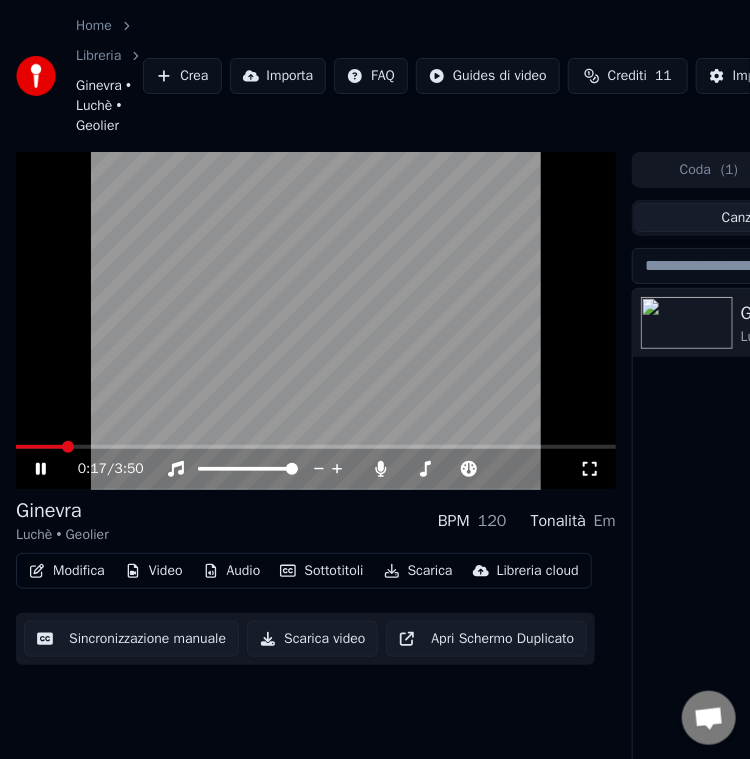 click at bounding box center (316, 321) 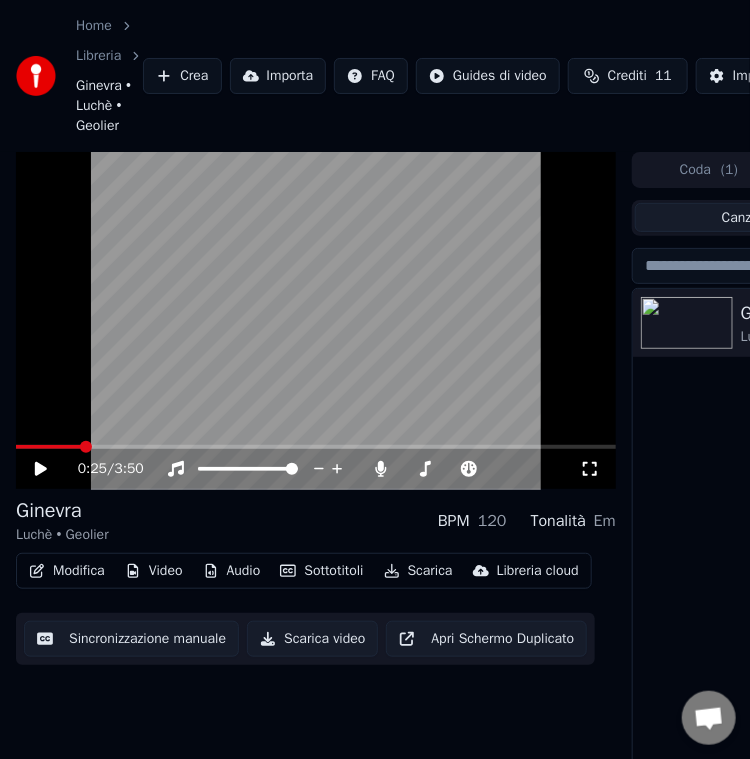 click at bounding box center [86, 447] 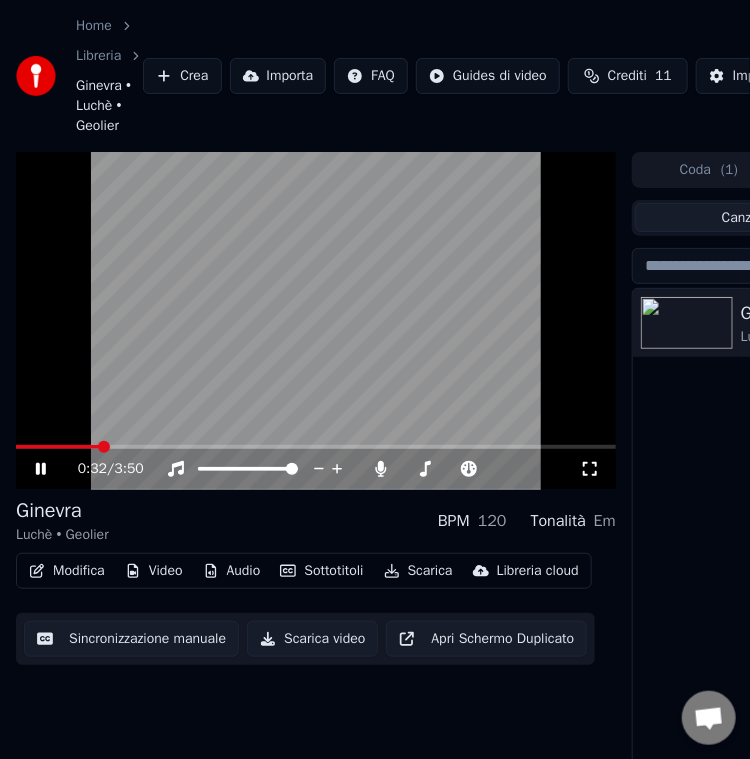 click at bounding box center (316, 321) 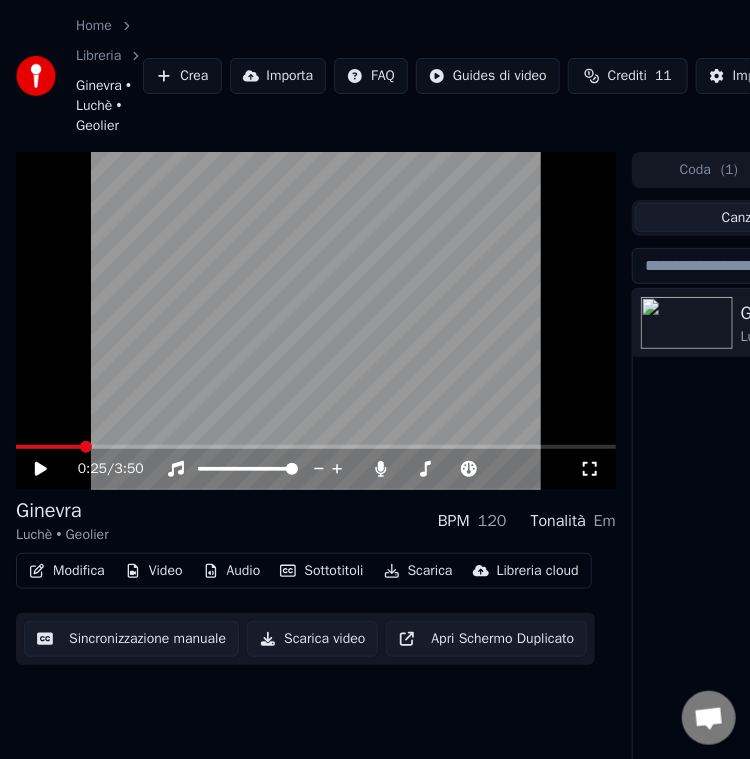 click at bounding box center [86, 447] 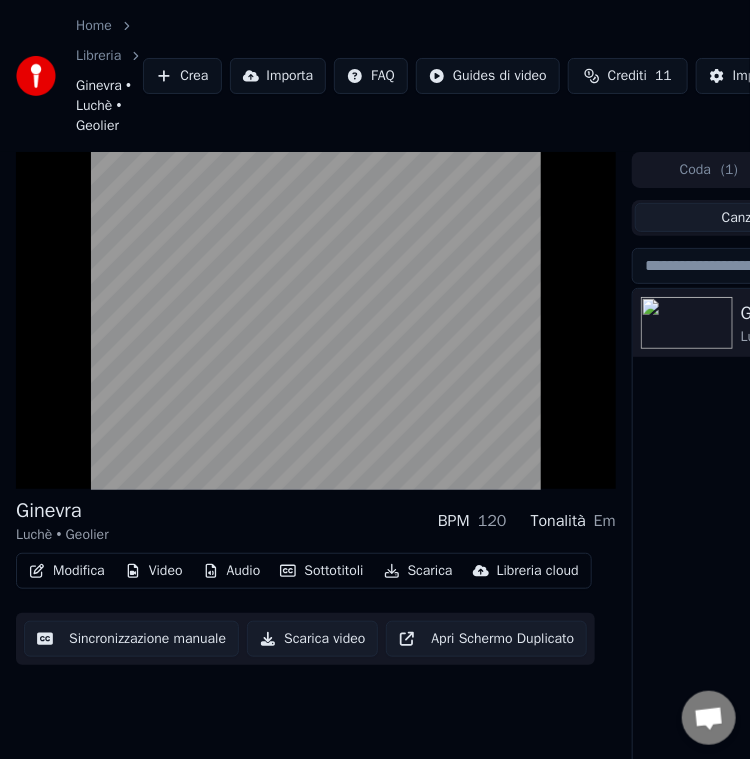 click at bounding box center [316, 321] 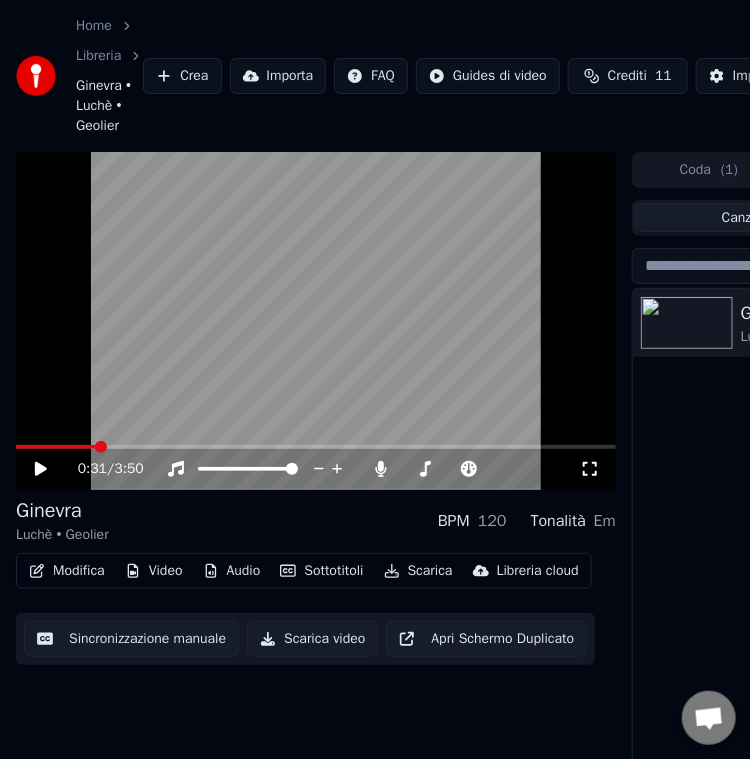 click at bounding box center (101, 447) 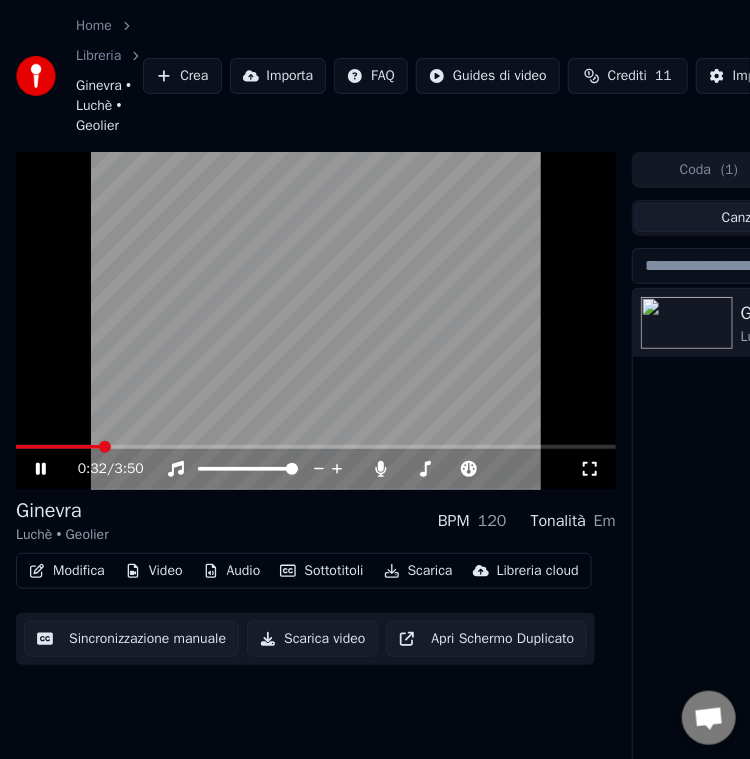 click at bounding box center (316, 321) 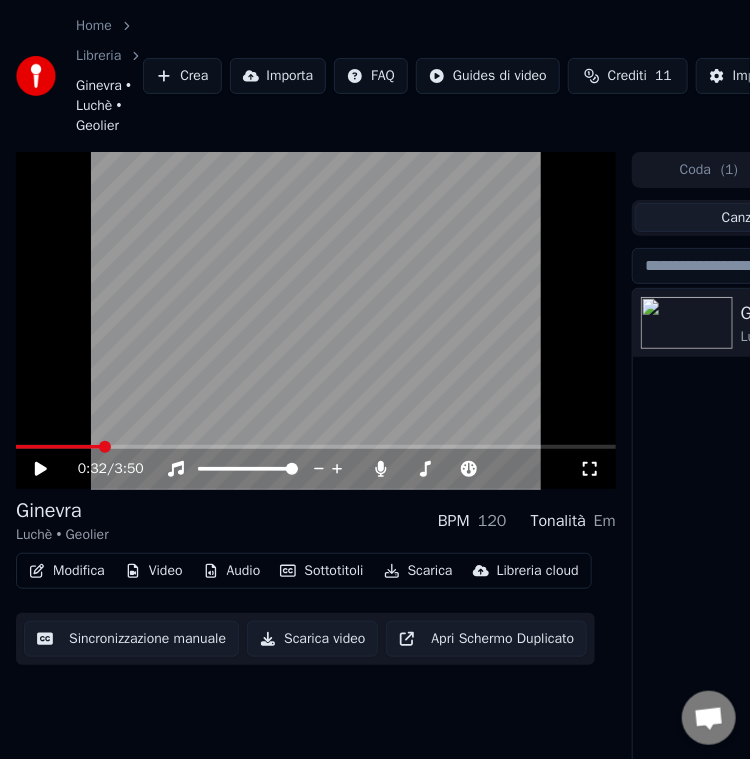 click at bounding box center (316, 321) 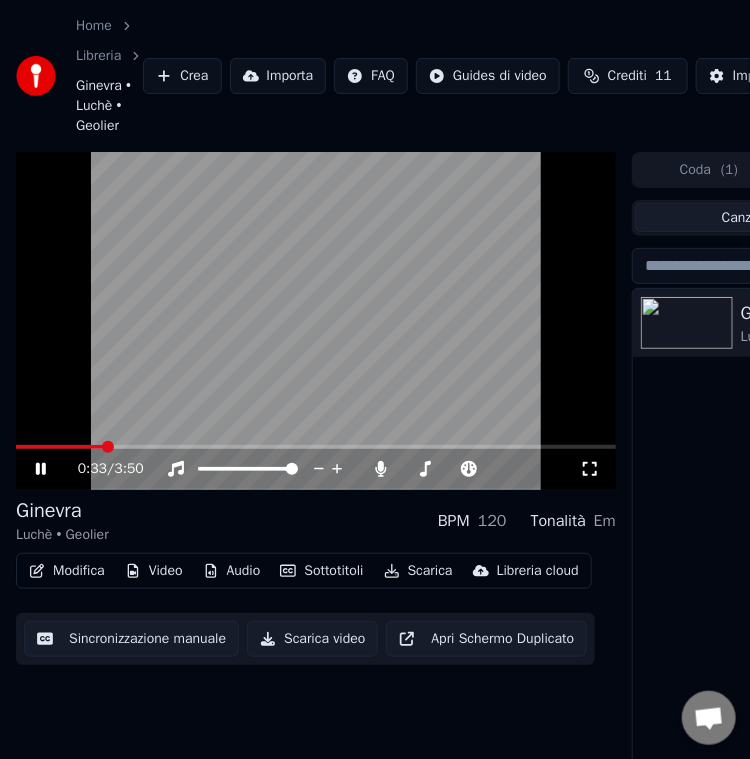 click at bounding box center [316, 321] 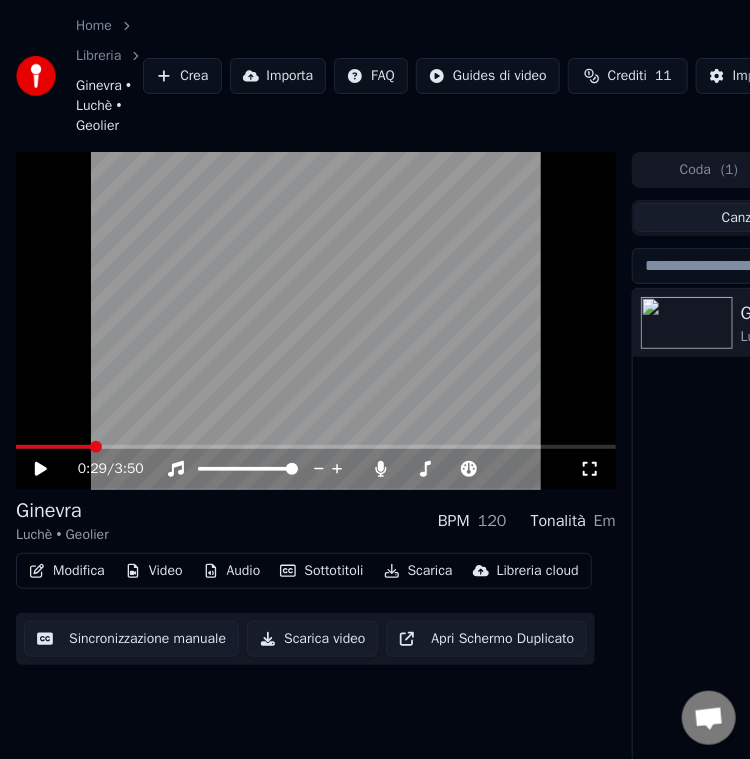 click at bounding box center (96, 447) 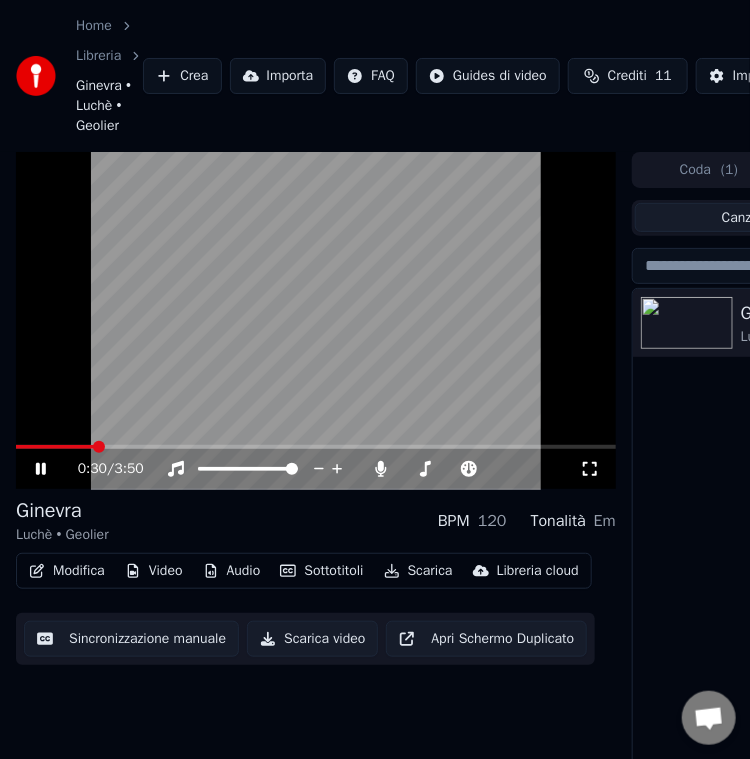 click at bounding box center [316, 321] 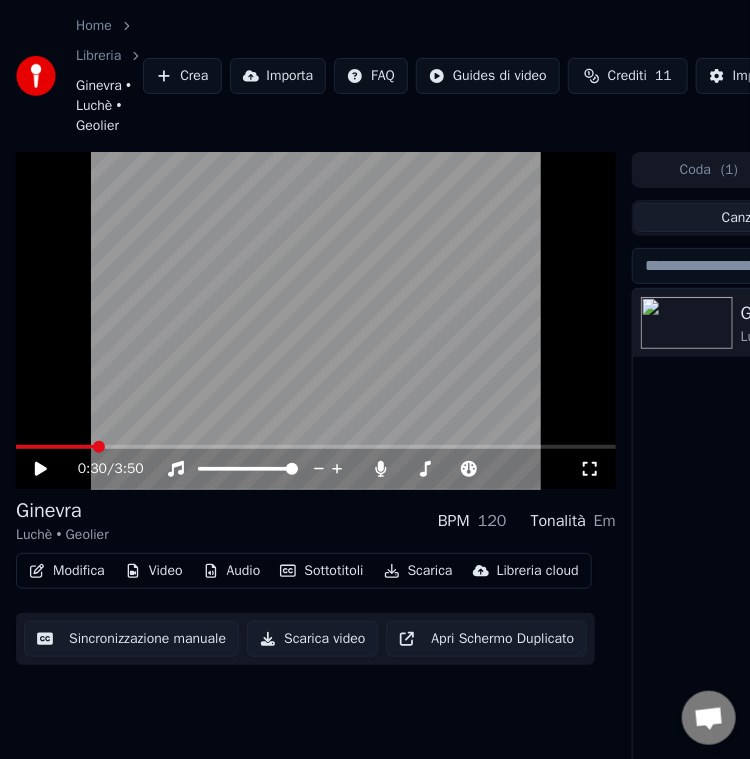 click at bounding box center (316, 321) 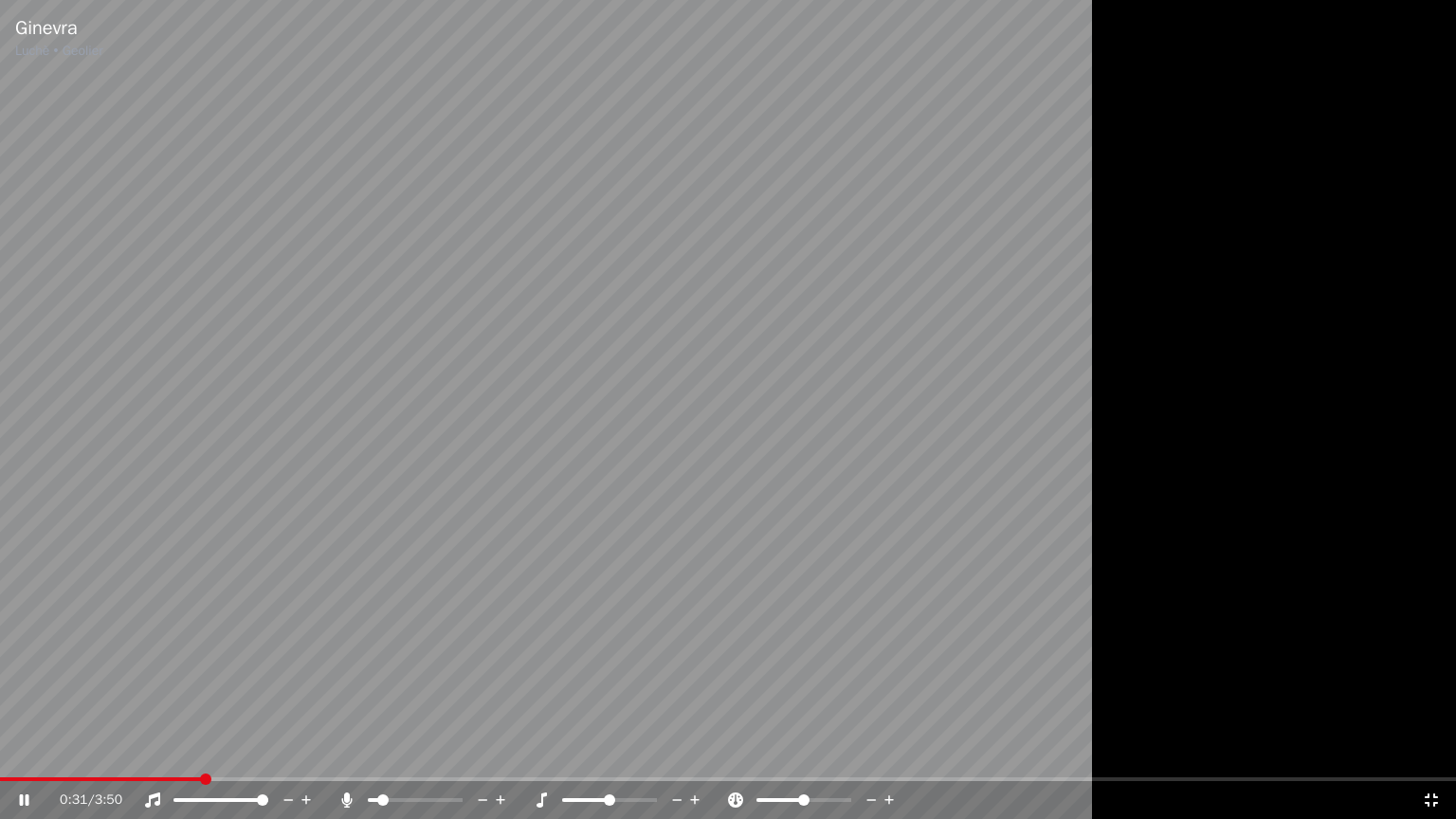 click 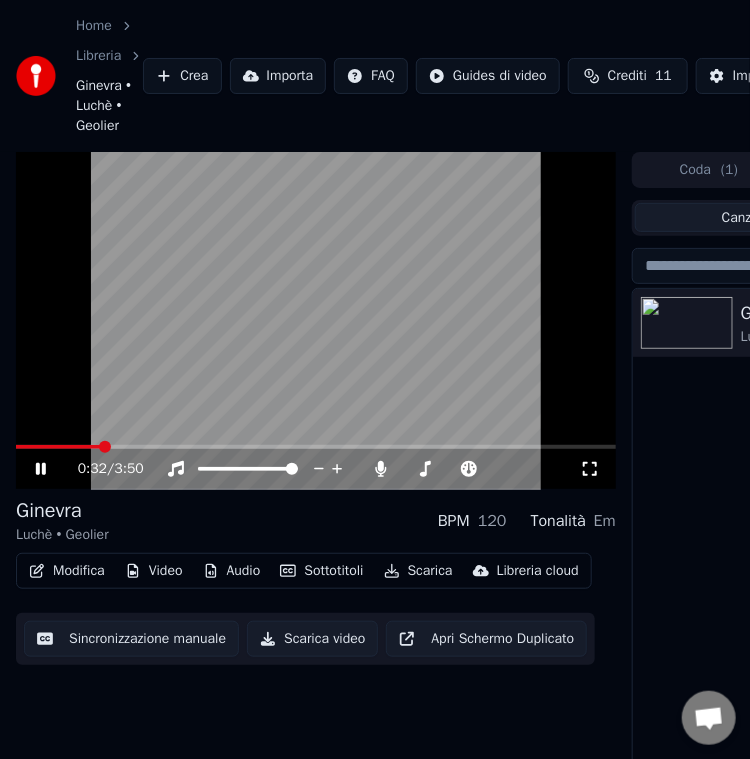 click at bounding box center (316, 321) 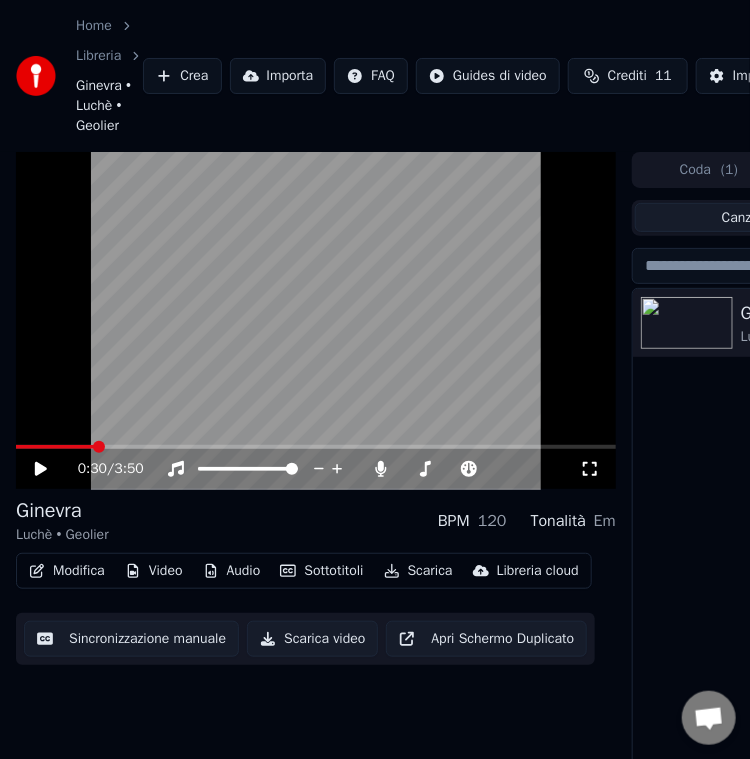 click at bounding box center [99, 447] 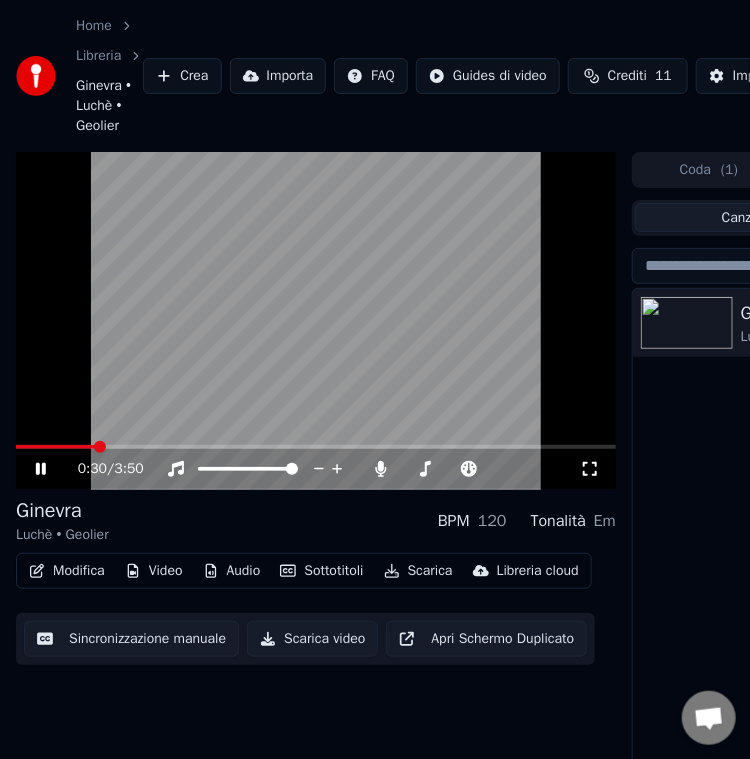 click at bounding box center (316, 321) 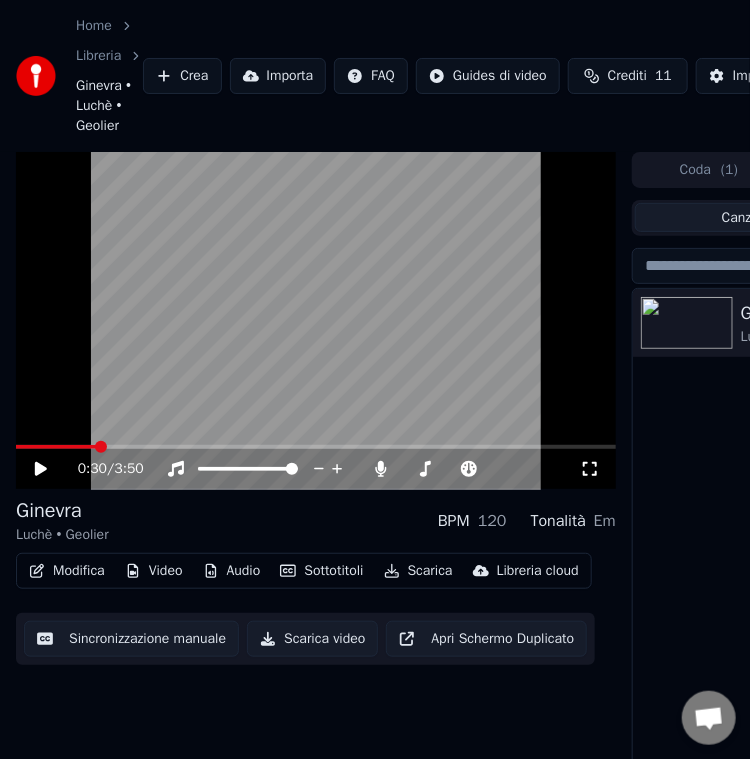 click at bounding box center [316, 321] 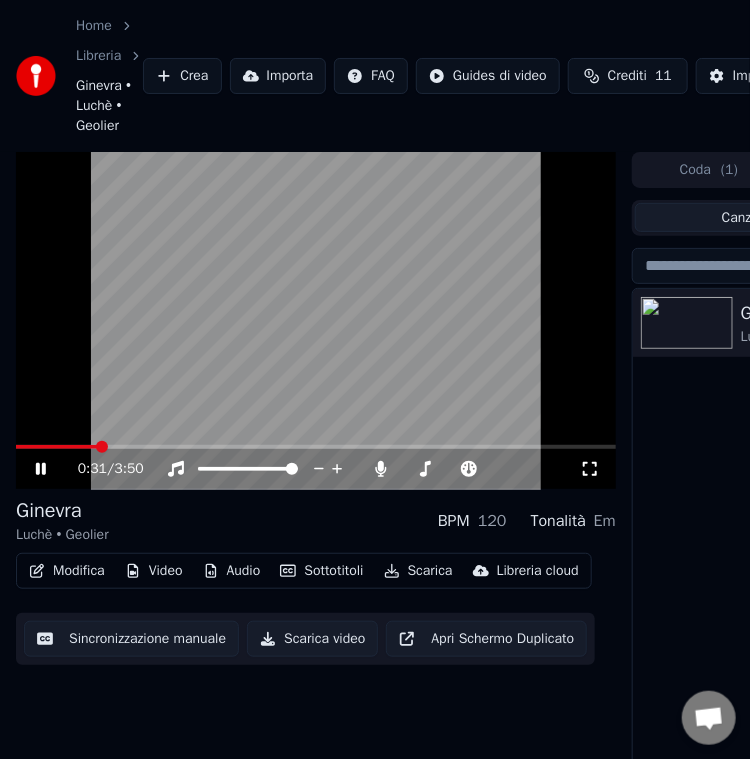drag, startPoint x: 340, startPoint y: 302, endPoint x: 340, endPoint y: 340, distance: 38 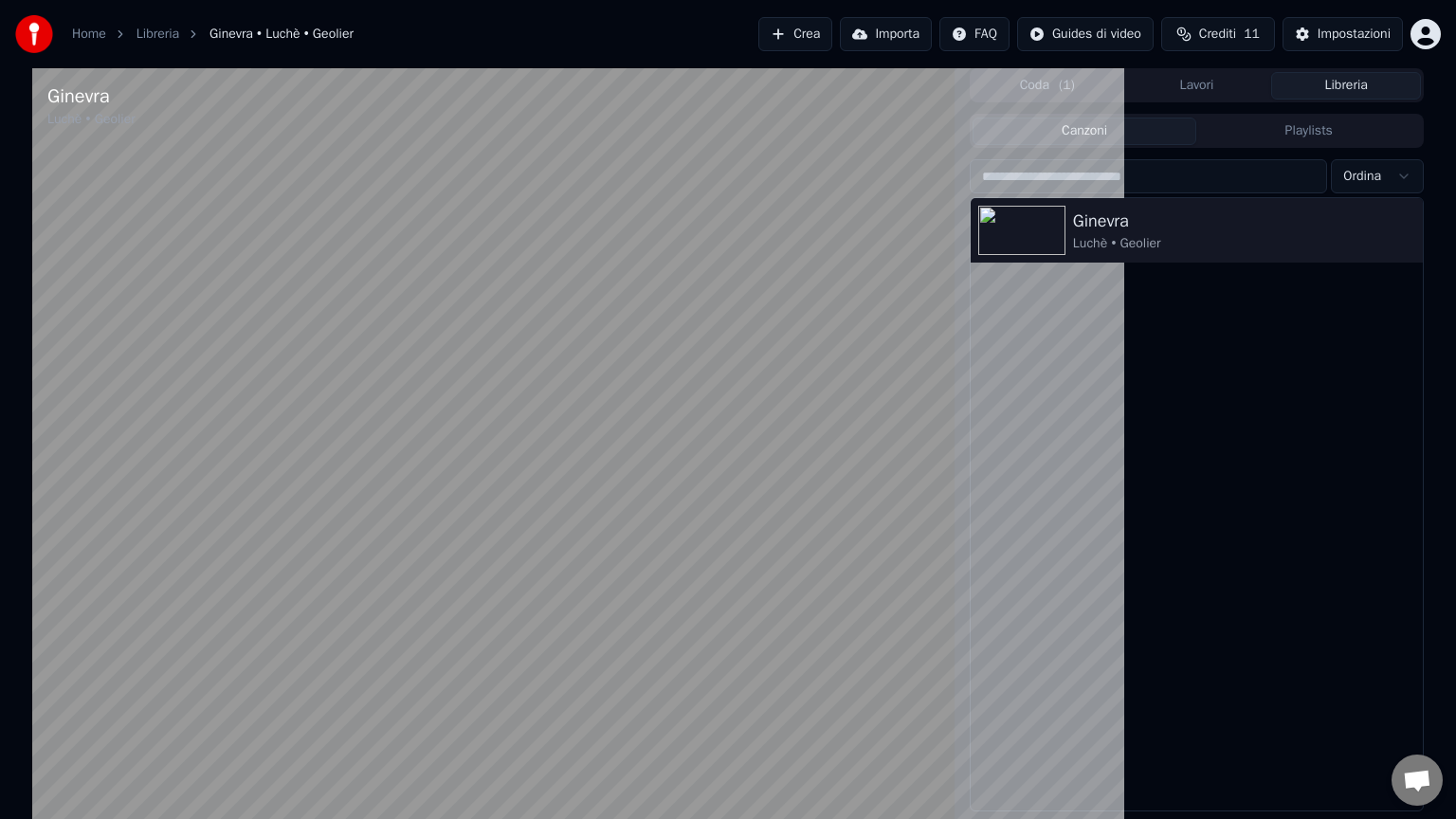 click on "0:31  /  3:50" at bounding box center [493, 868] 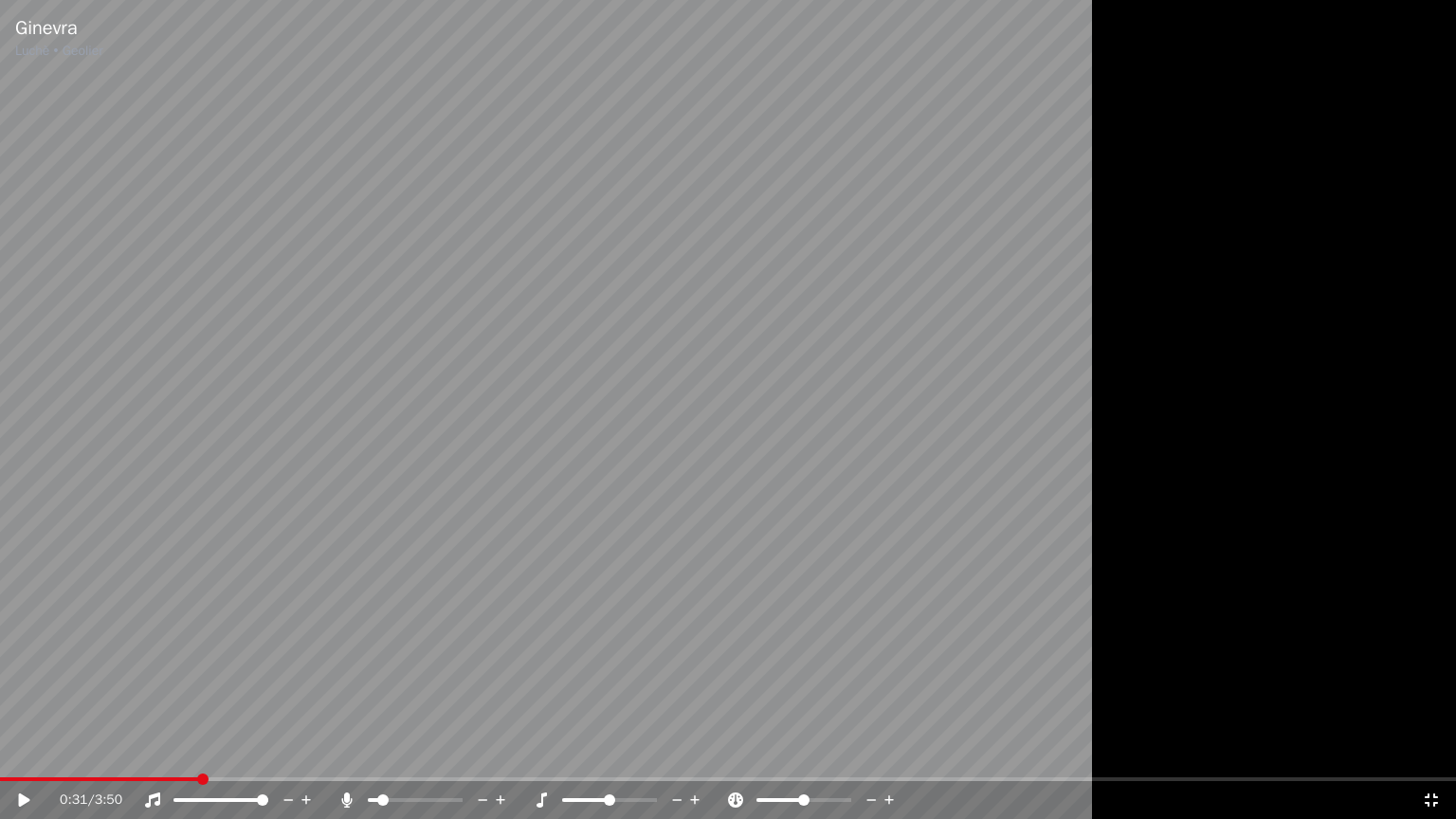 click on "0:31  /  3:50" at bounding box center [728, 800] 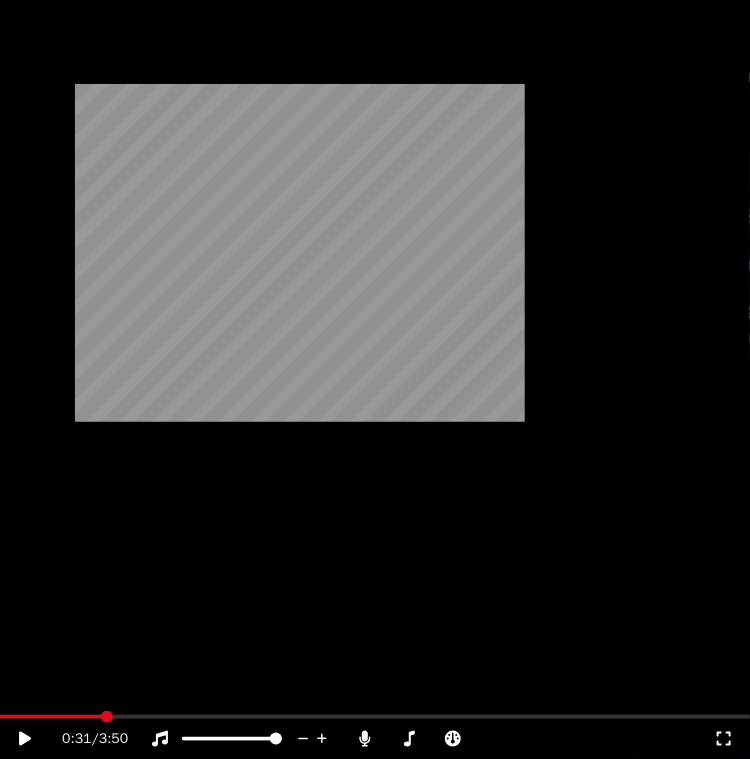 click at bounding box center [375, 211] 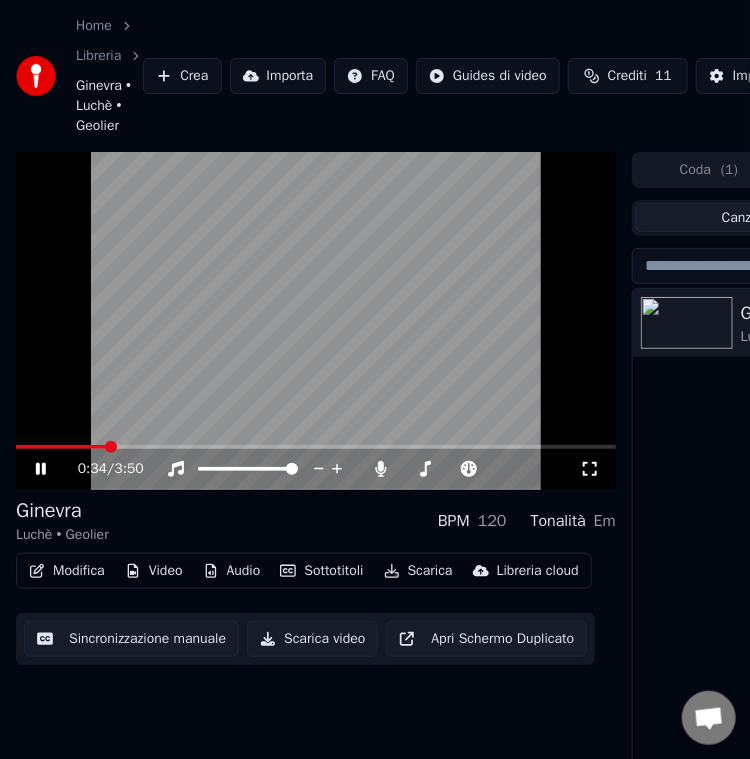 click at bounding box center (316, 321) 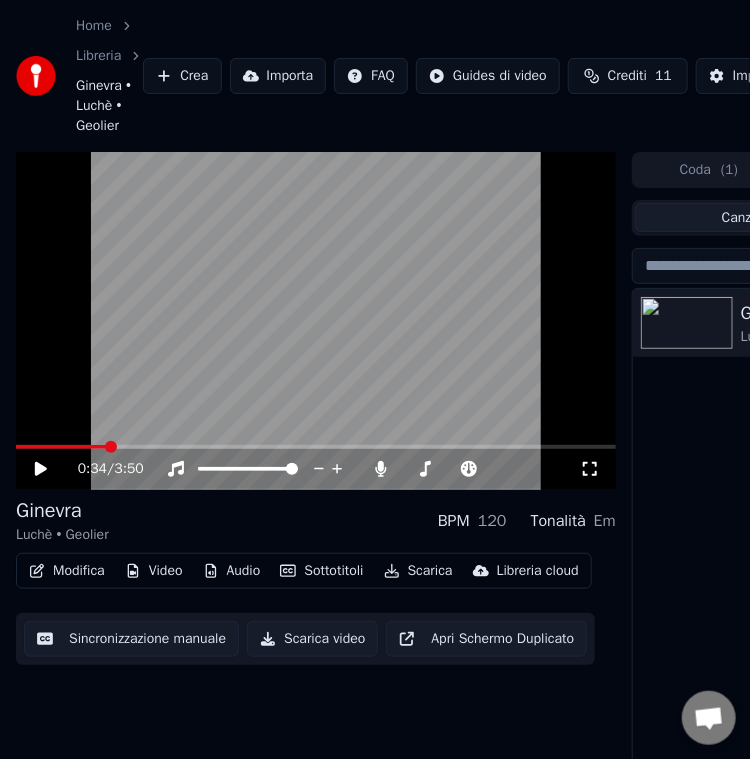 click on "0:34  /  3:50" at bounding box center (316, 469) 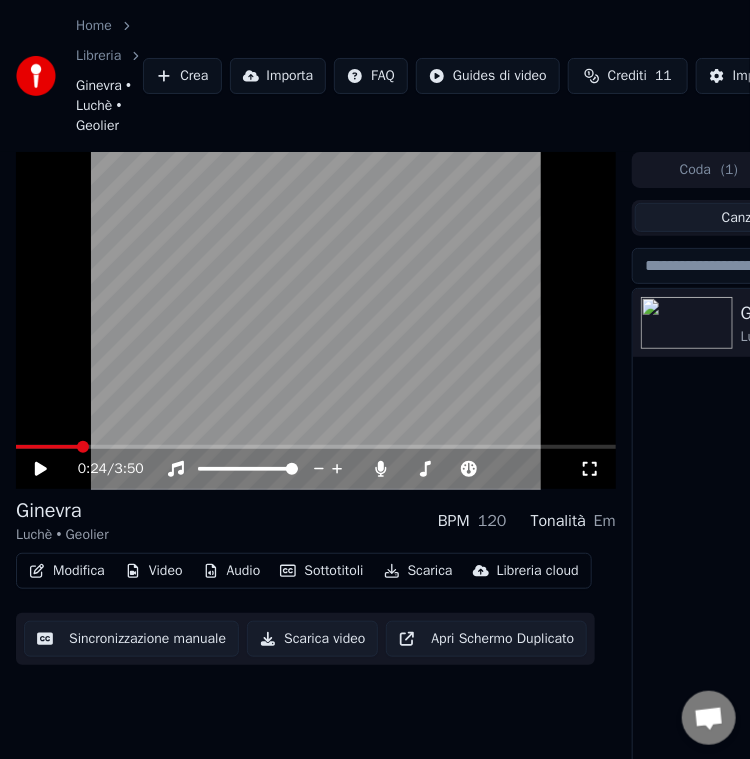 click at bounding box center [83, 447] 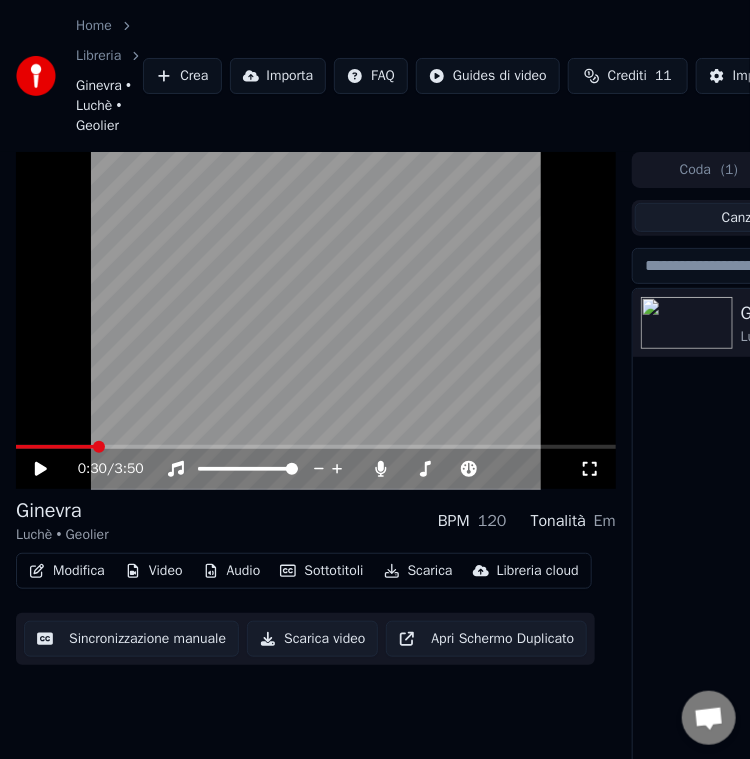 click at bounding box center [99, 447] 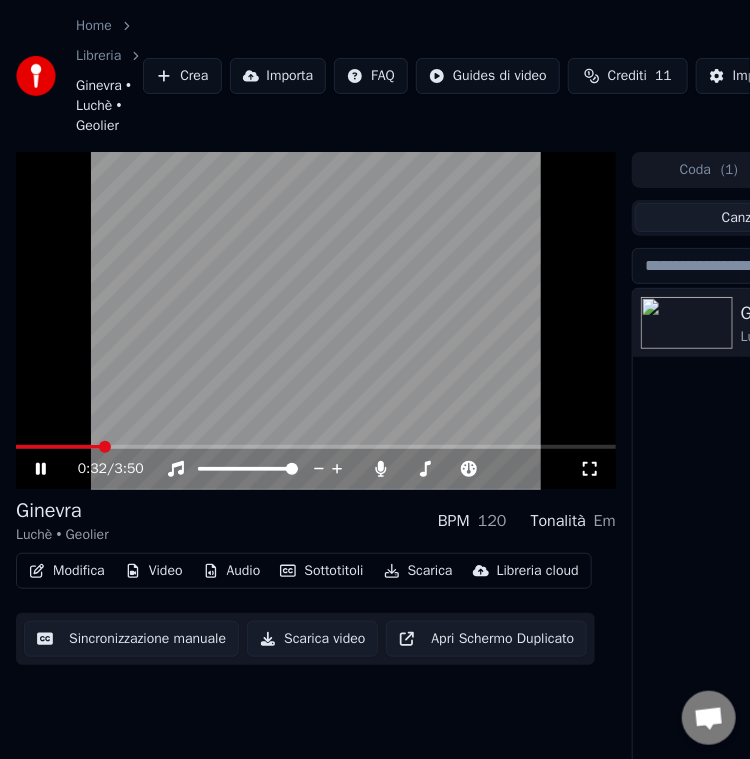 click at bounding box center (316, 321) 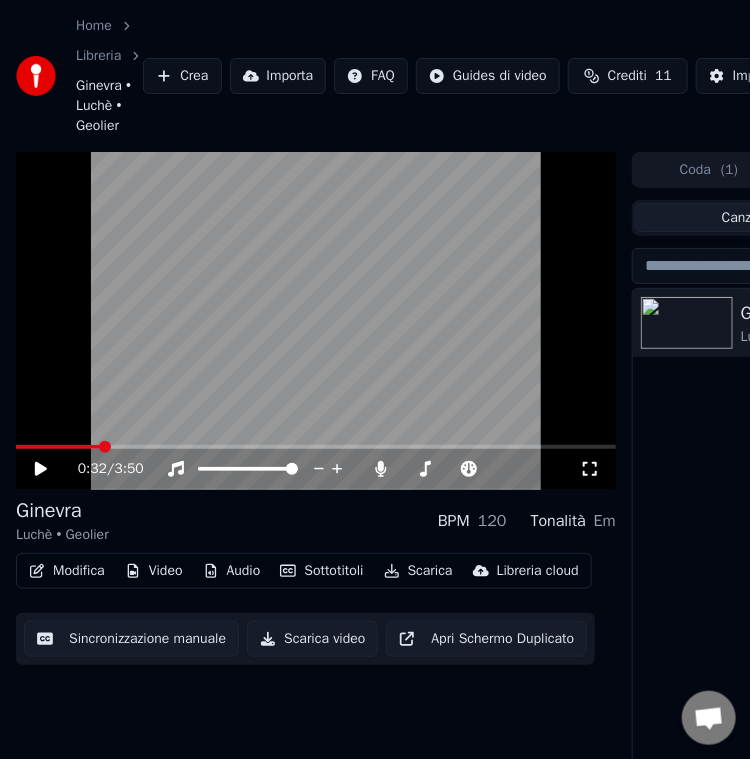 click at bounding box center [316, 321] 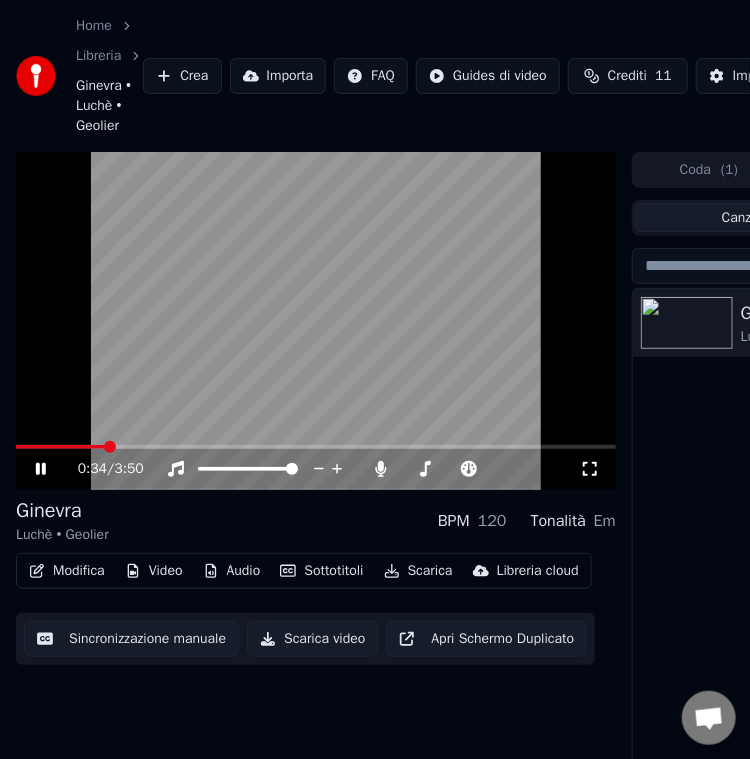 click on "0:34  /  3:50" at bounding box center [316, 469] 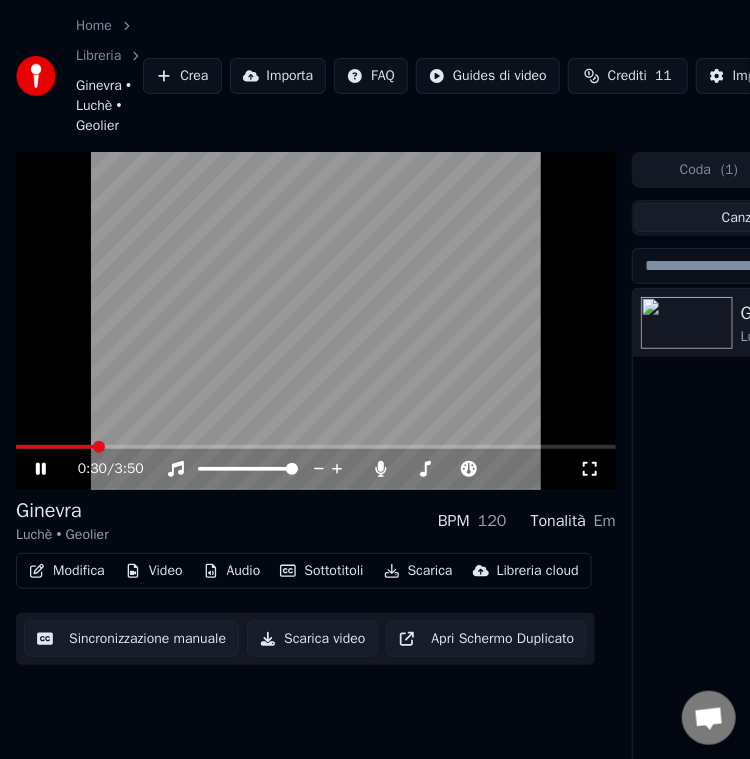 click at bounding box center [55, 447] 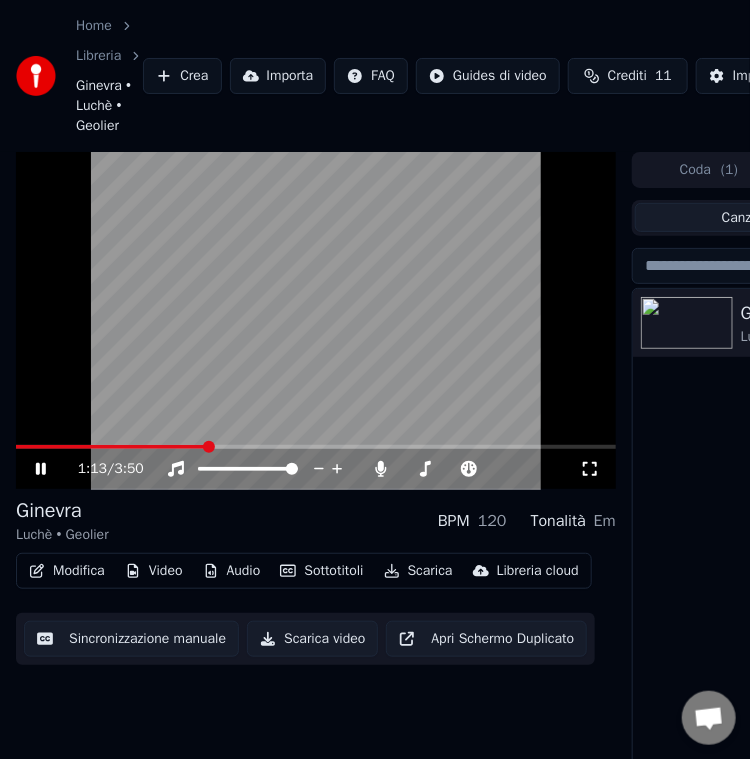 click at bounding box center (316, 321) 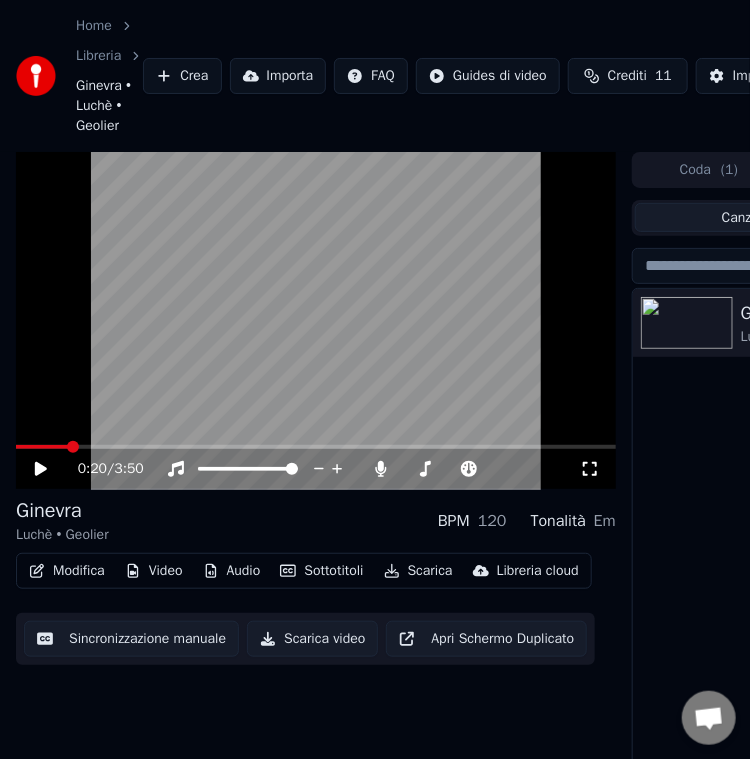 click at bounding box center (73, 447) 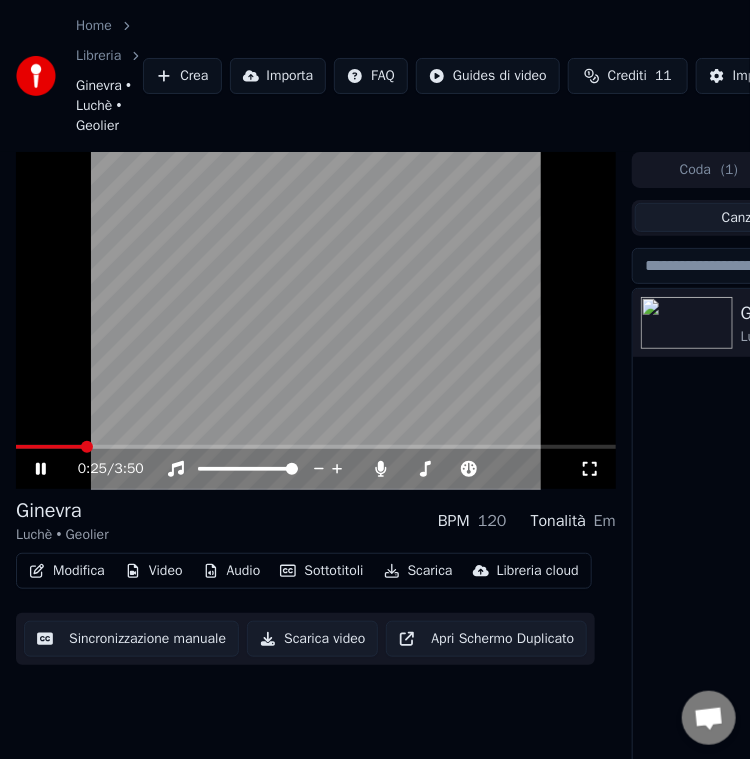 click at bounding box center [316, 321] 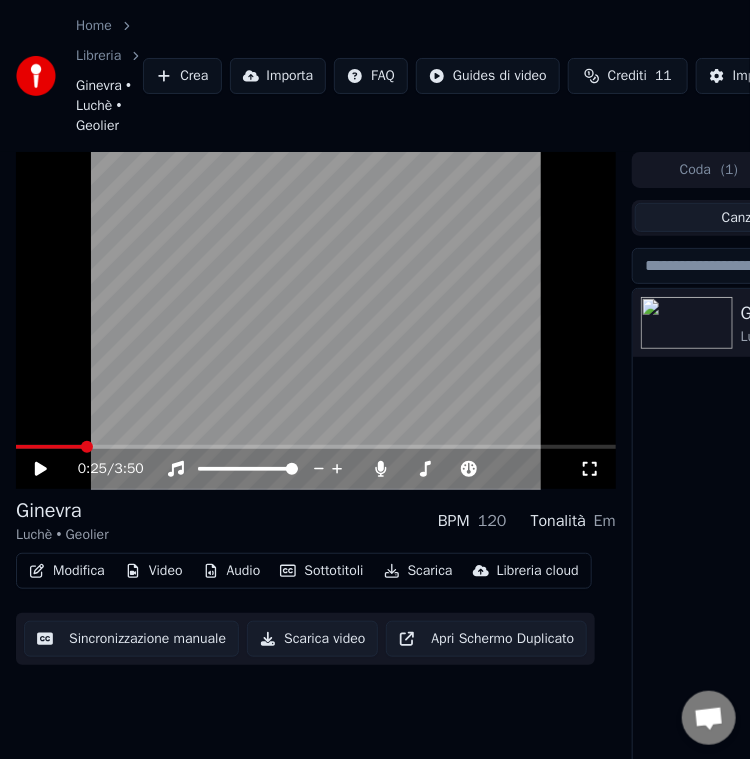 click at bounding box center [316, 321] 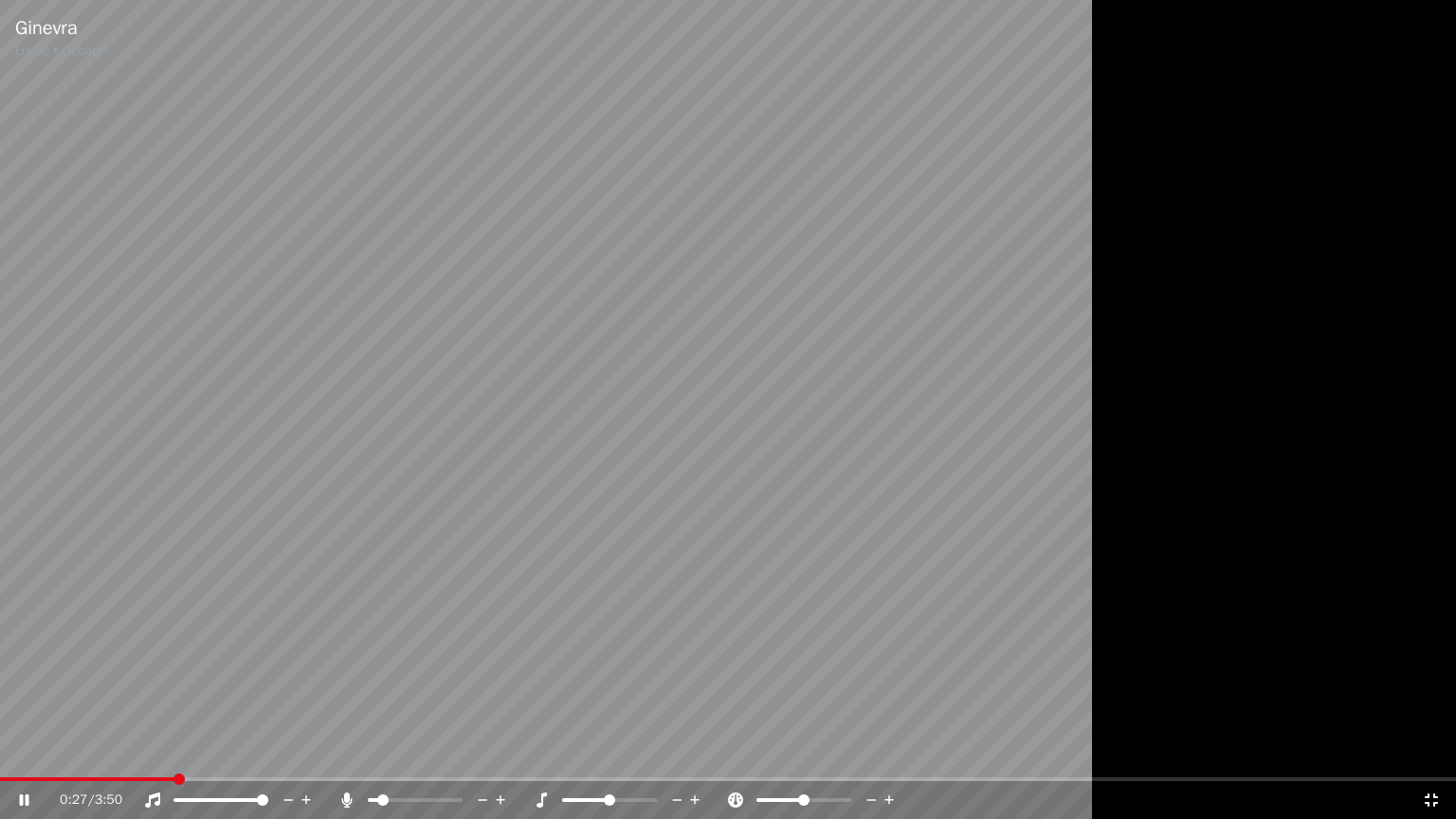 click 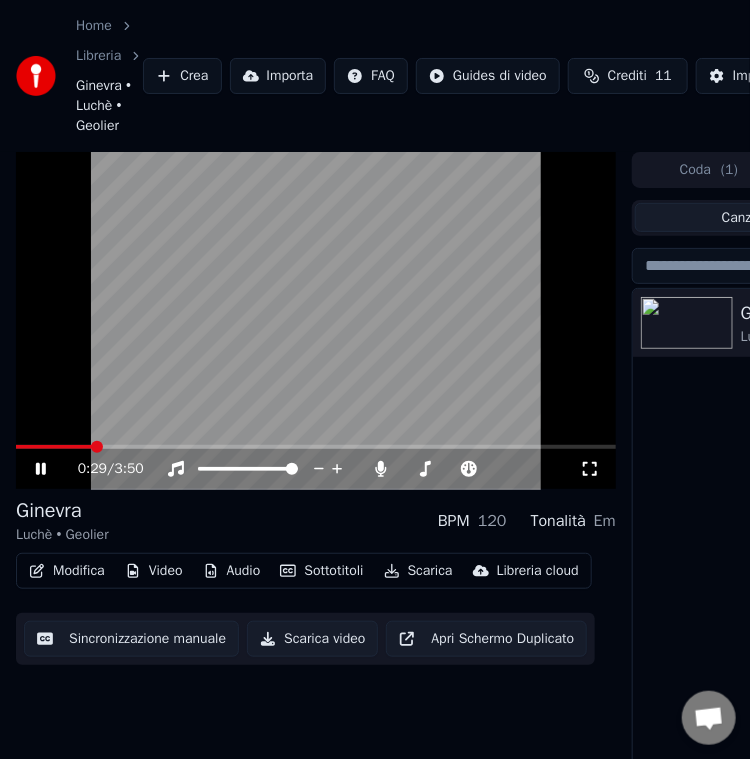 click at bounding box center [316, 321] 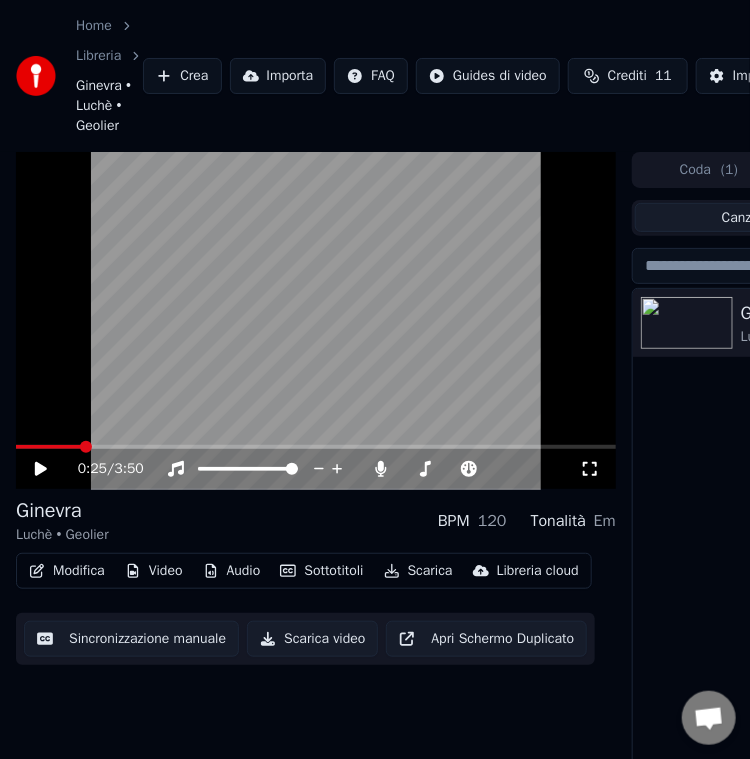 click at bounding box center (86, 447) 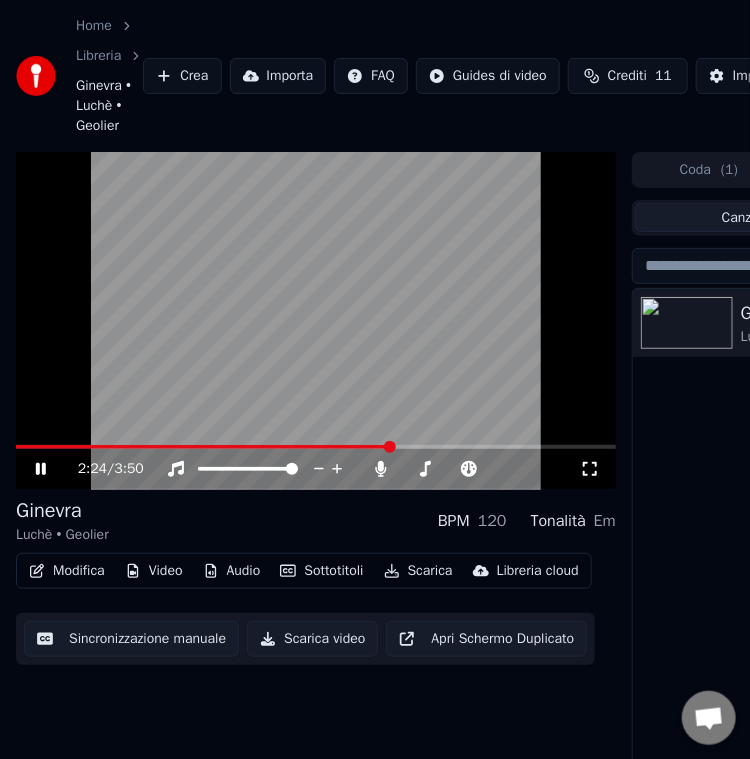 click at bounding box center (316, 321) 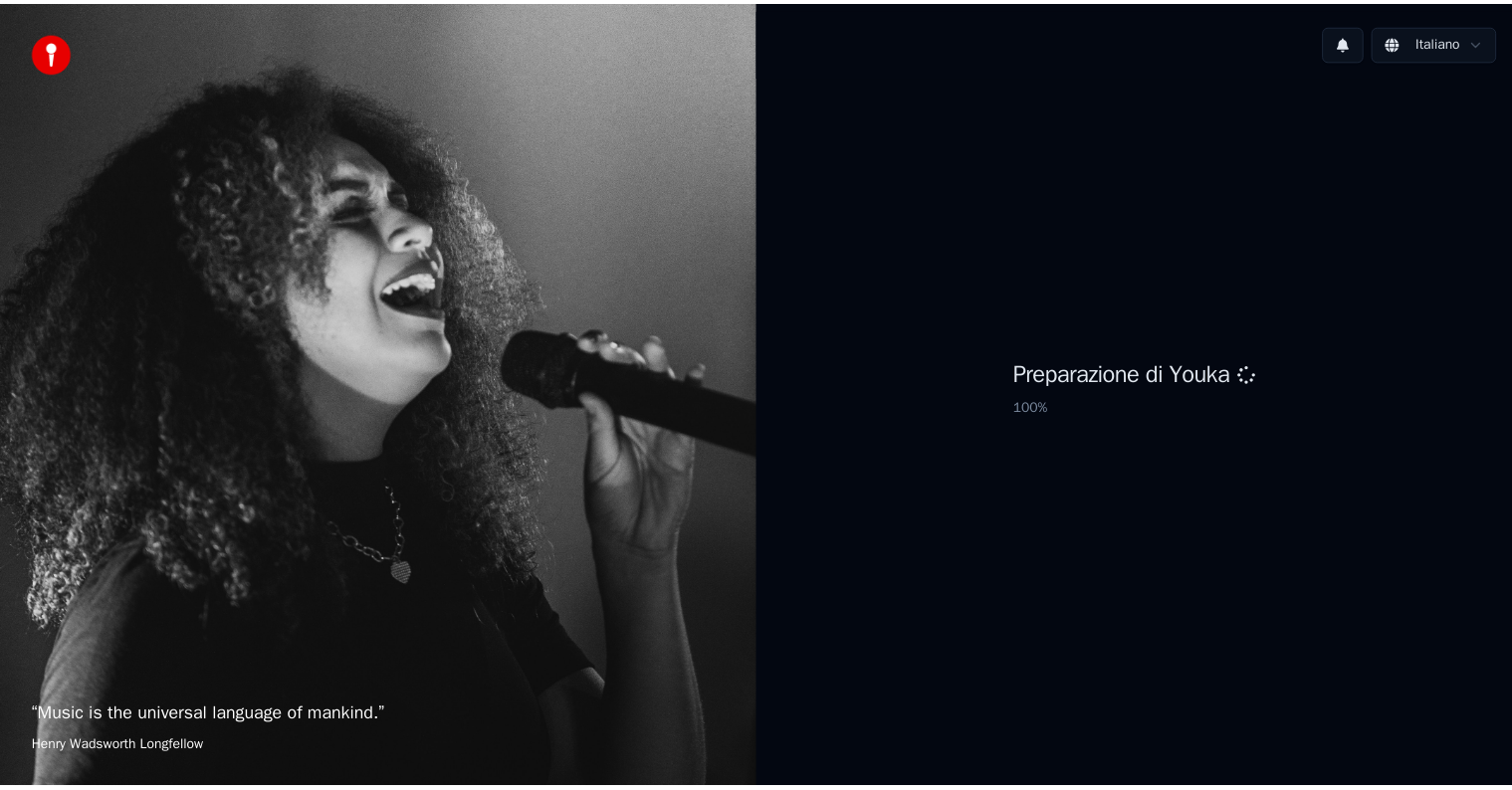 scroll, scrollTop: 0, scrollLeft: 0, axis: both 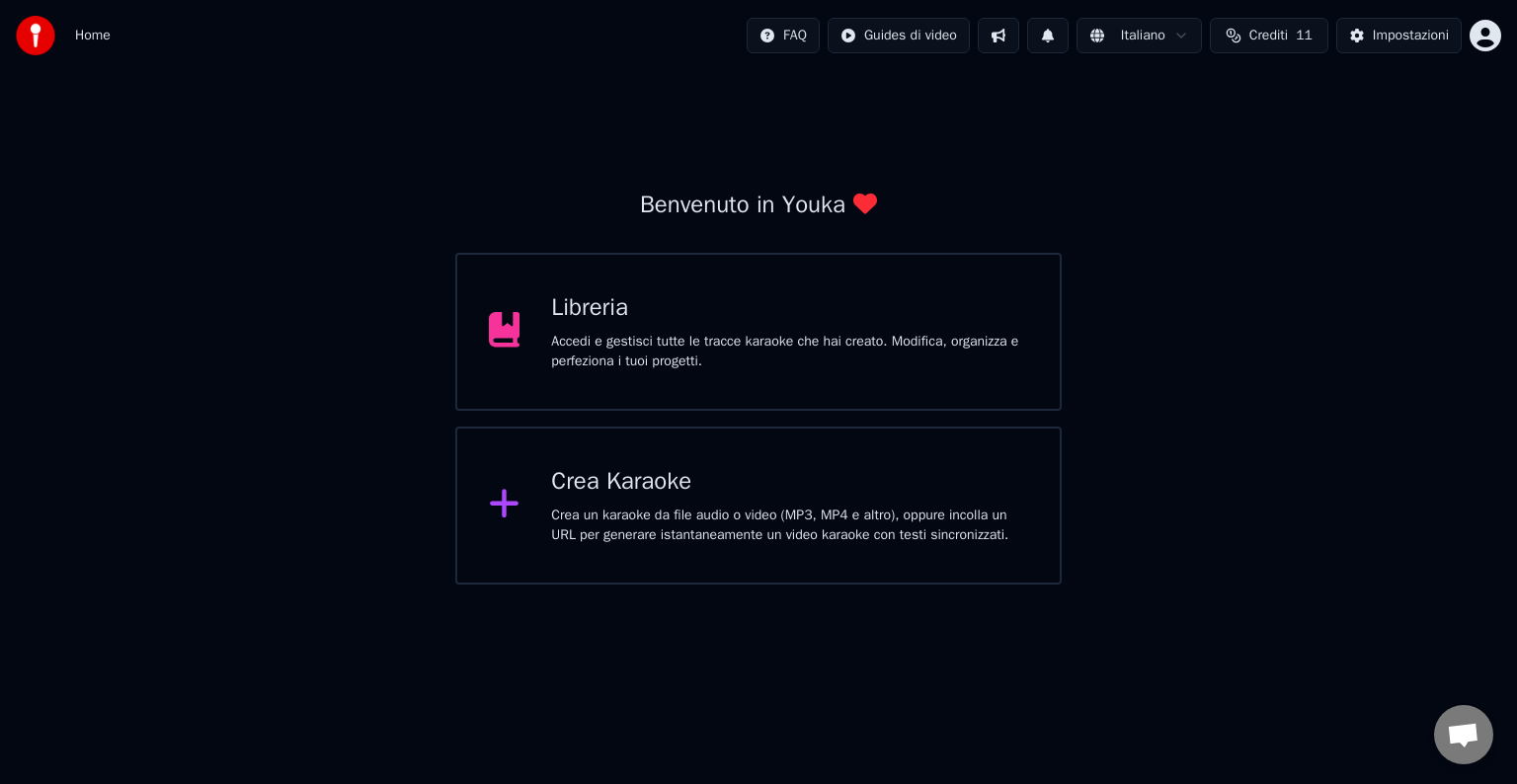 click on "[FIRST] in Youka Libreria Accedi e gestisci tutte le tracce karaoke che hai creato. Modifica, organizza e perfeziona i tuoi progetti. Crea Karaoke Crea un karaoke da file audio o video (MP3, MP4 e altro), oppure incolla un URL per generare istantaneamente un video karaoke con testi sincronizzati." at bounding box center (758, 387) 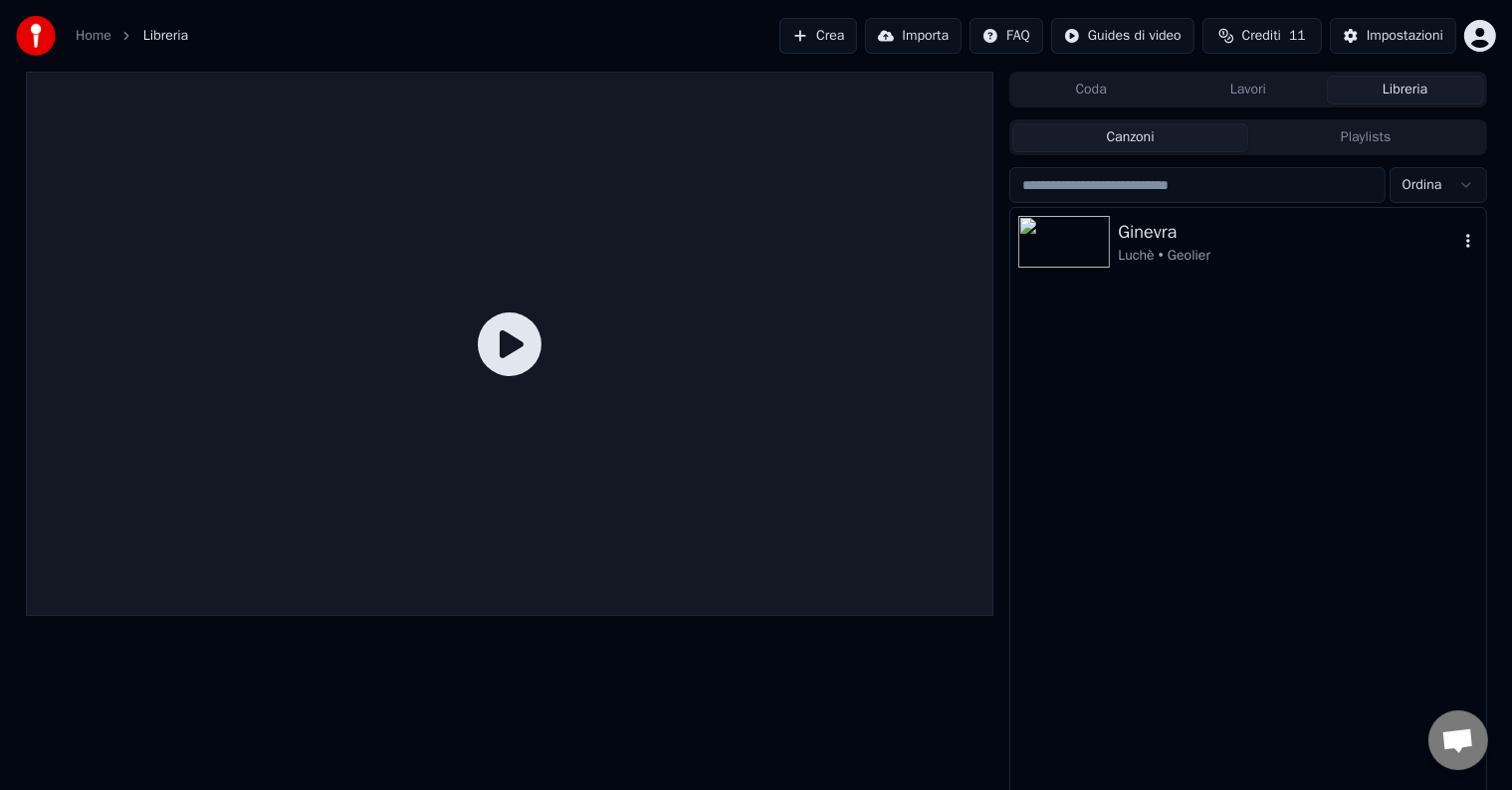 click at bounding box center [1064, 242] 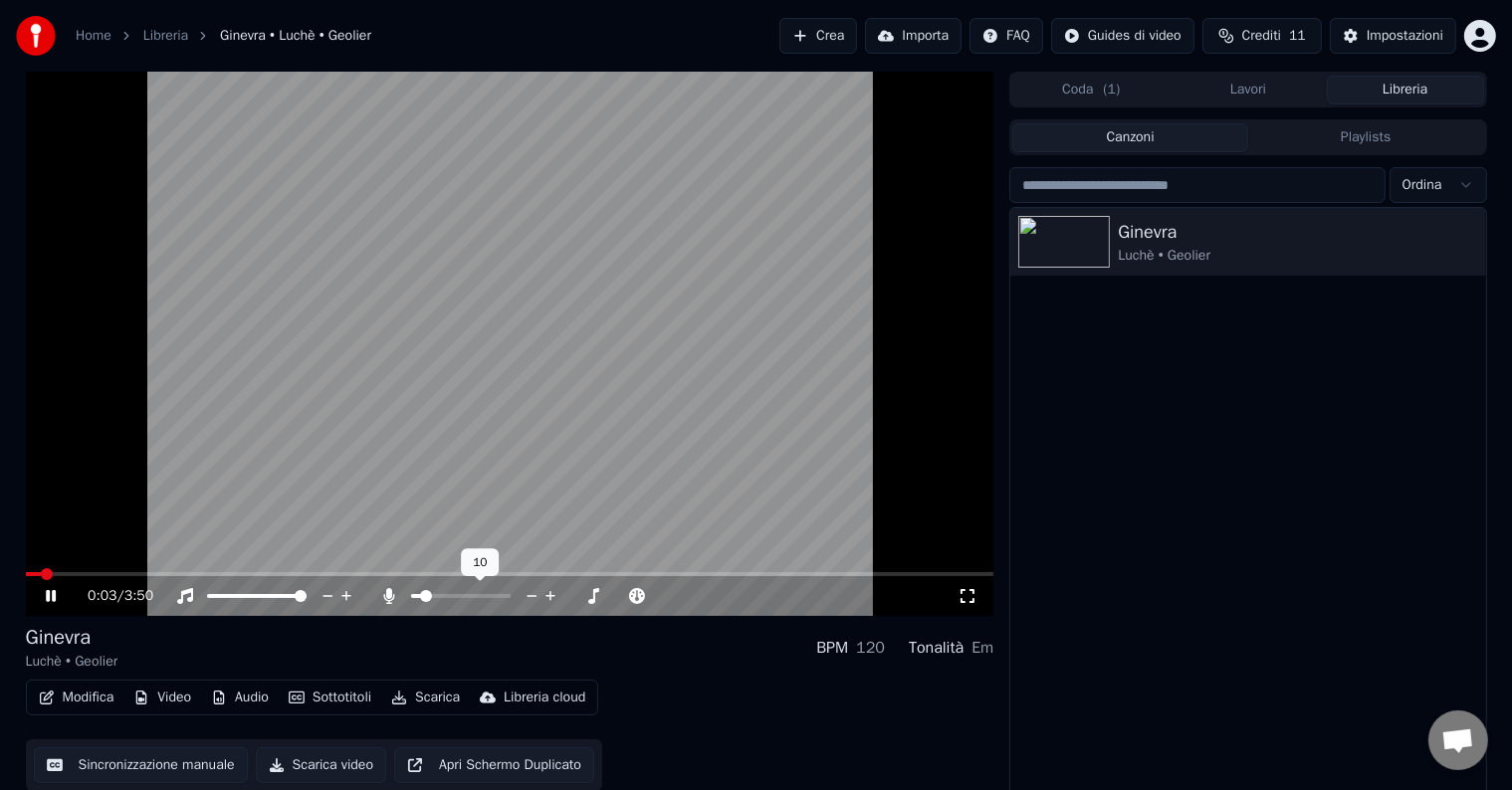 click at bounding box center (426, 596) 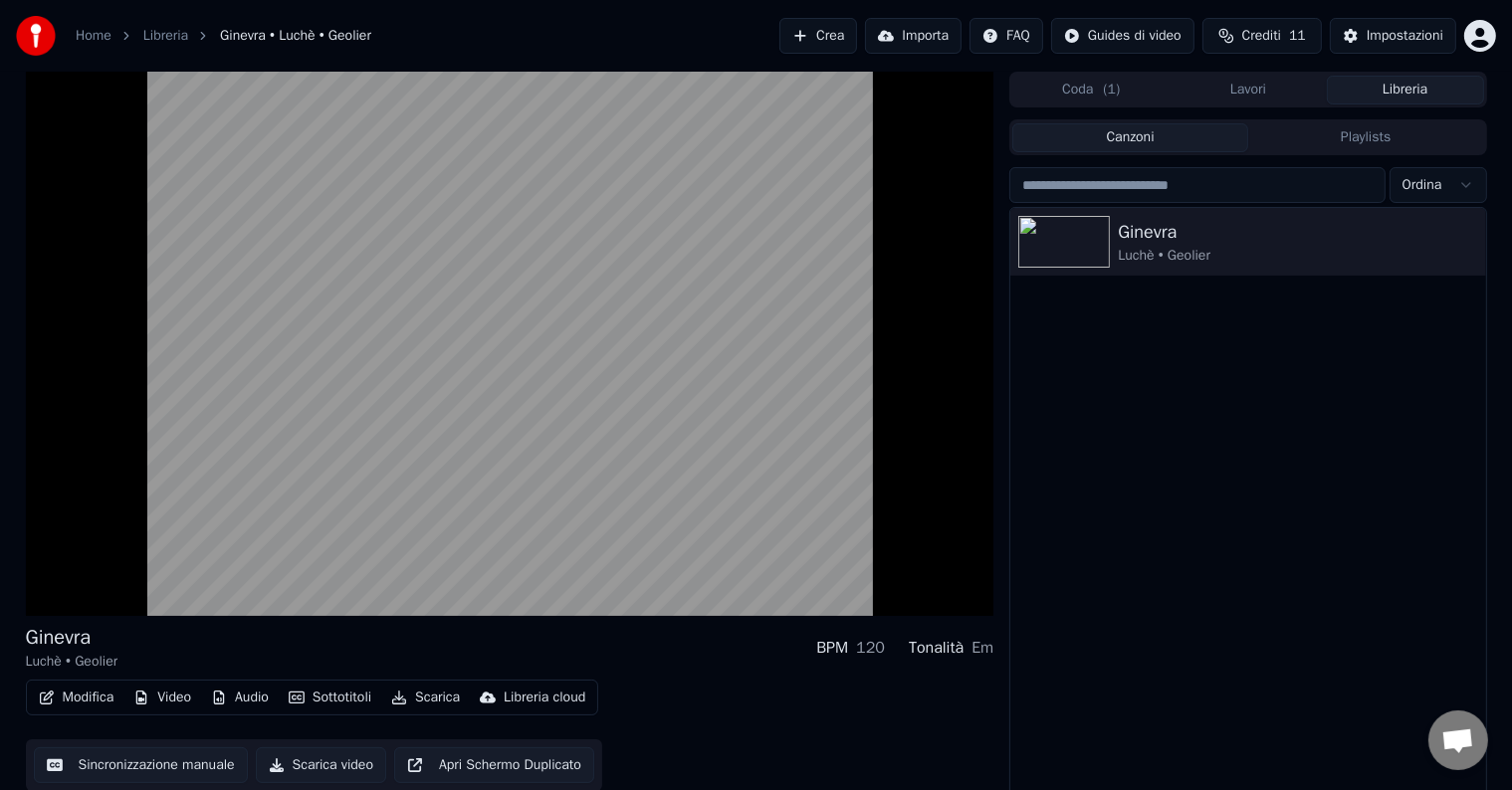 click on "Ginevra Luchè • Geolier" at bounding box center (1247, 503) 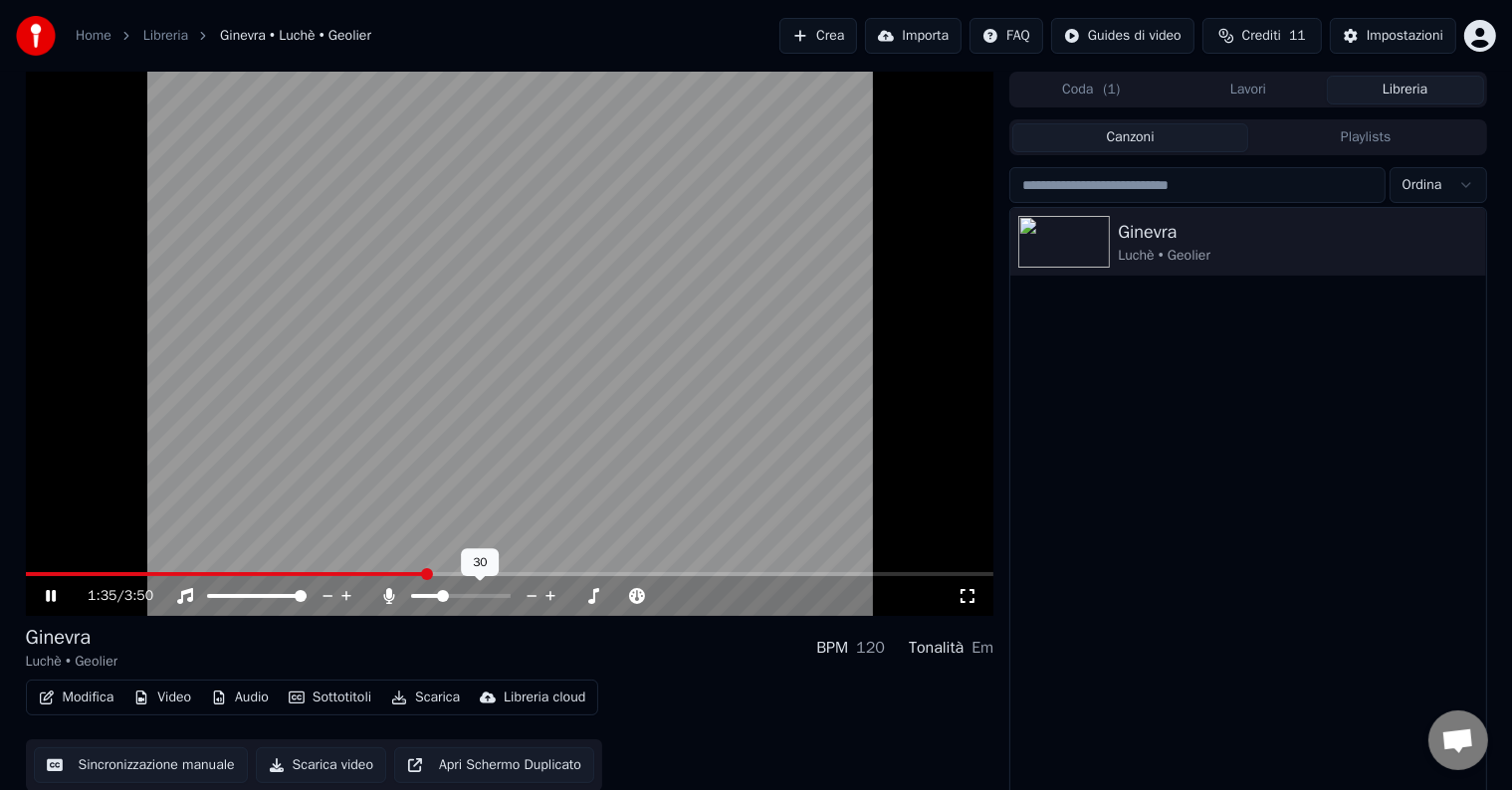 click at bounding box center [443, 596] 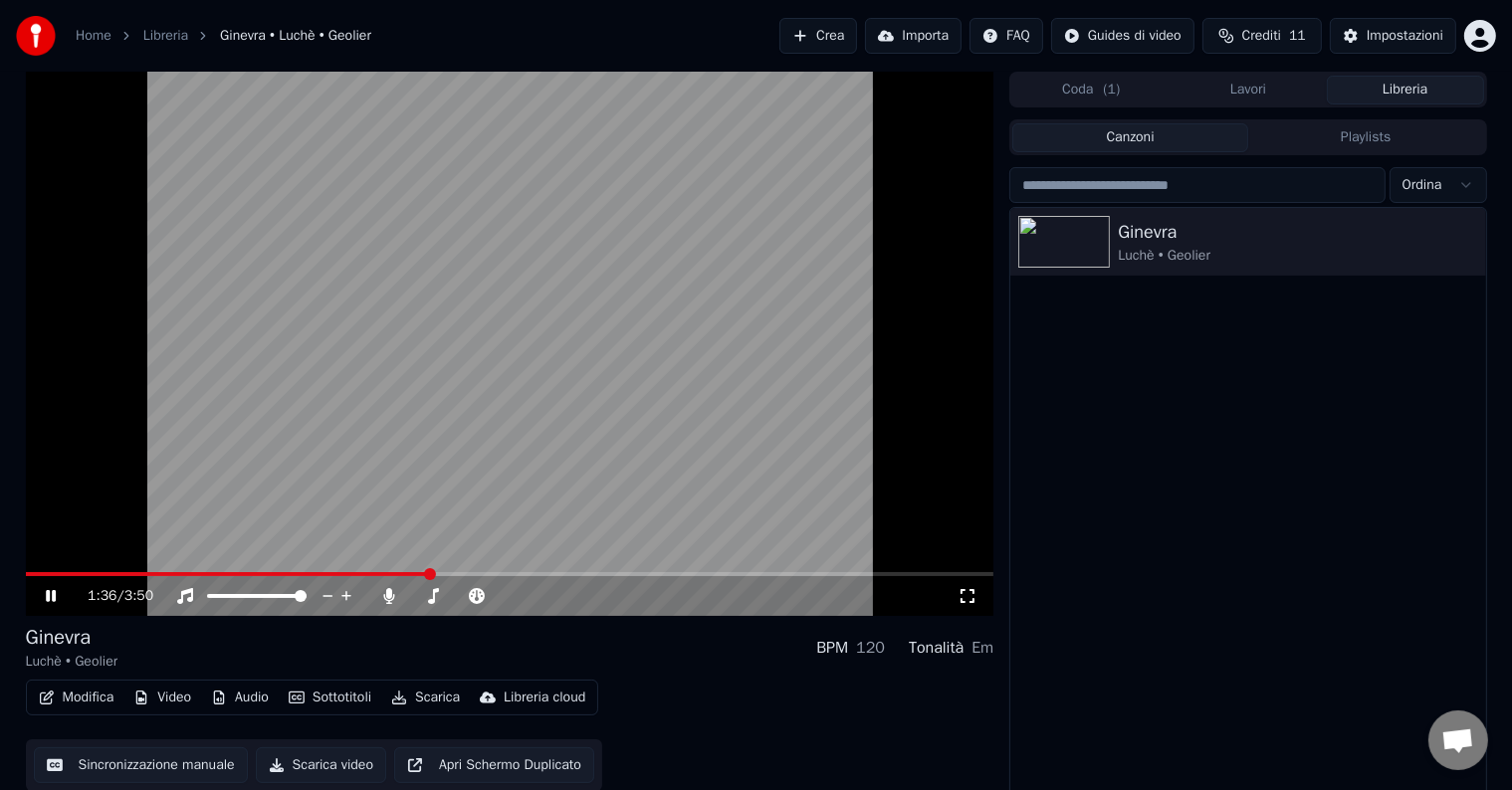 drag, startPoint x: 429, startPoint y: 560, endPoint x: 407, endPoint y: 560, distance: 22 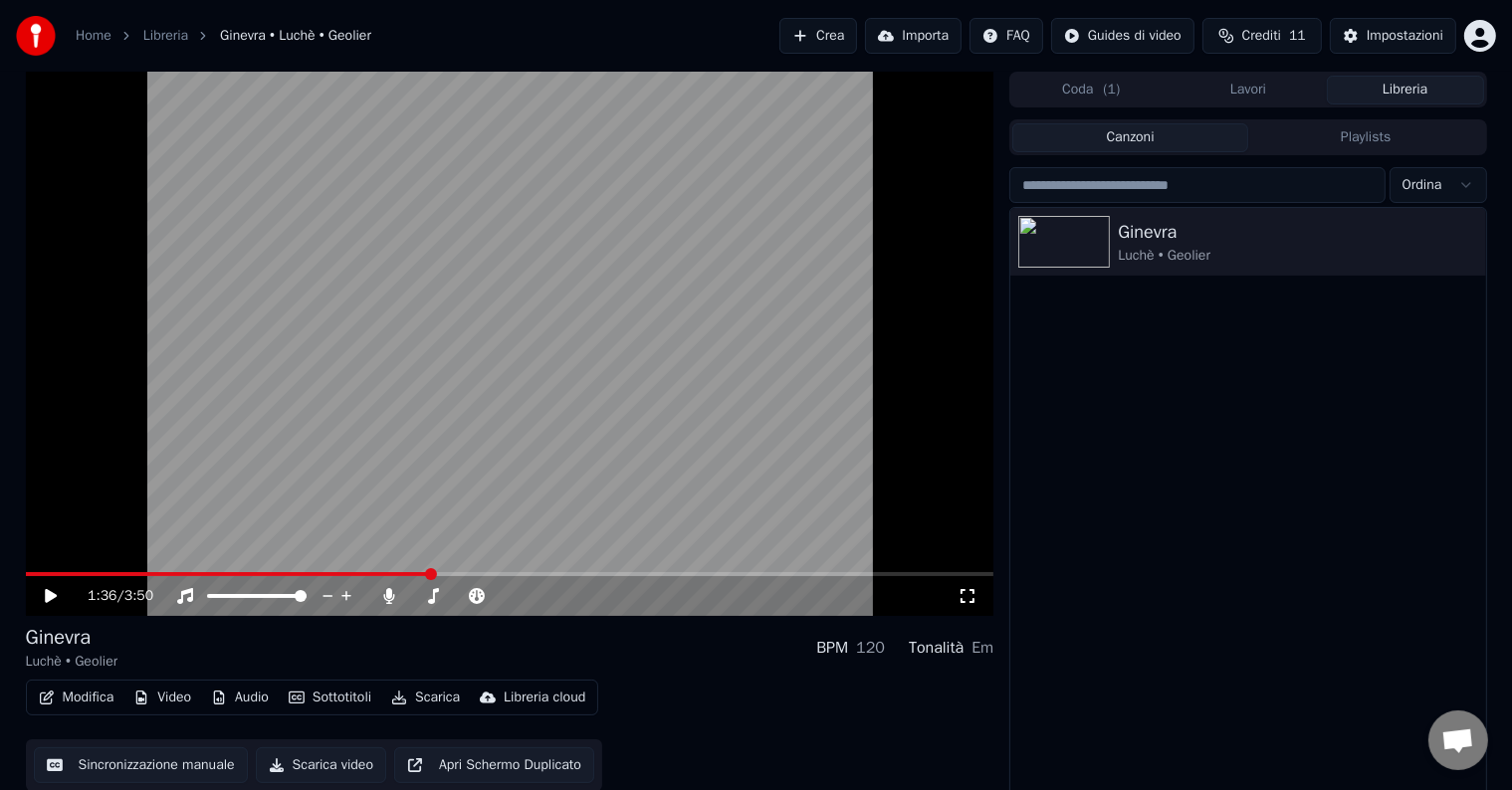 drag, startPoint x: 442, startPoint y: 571, endPoint x: 199, endPoint y: 549, distance: 243.99385 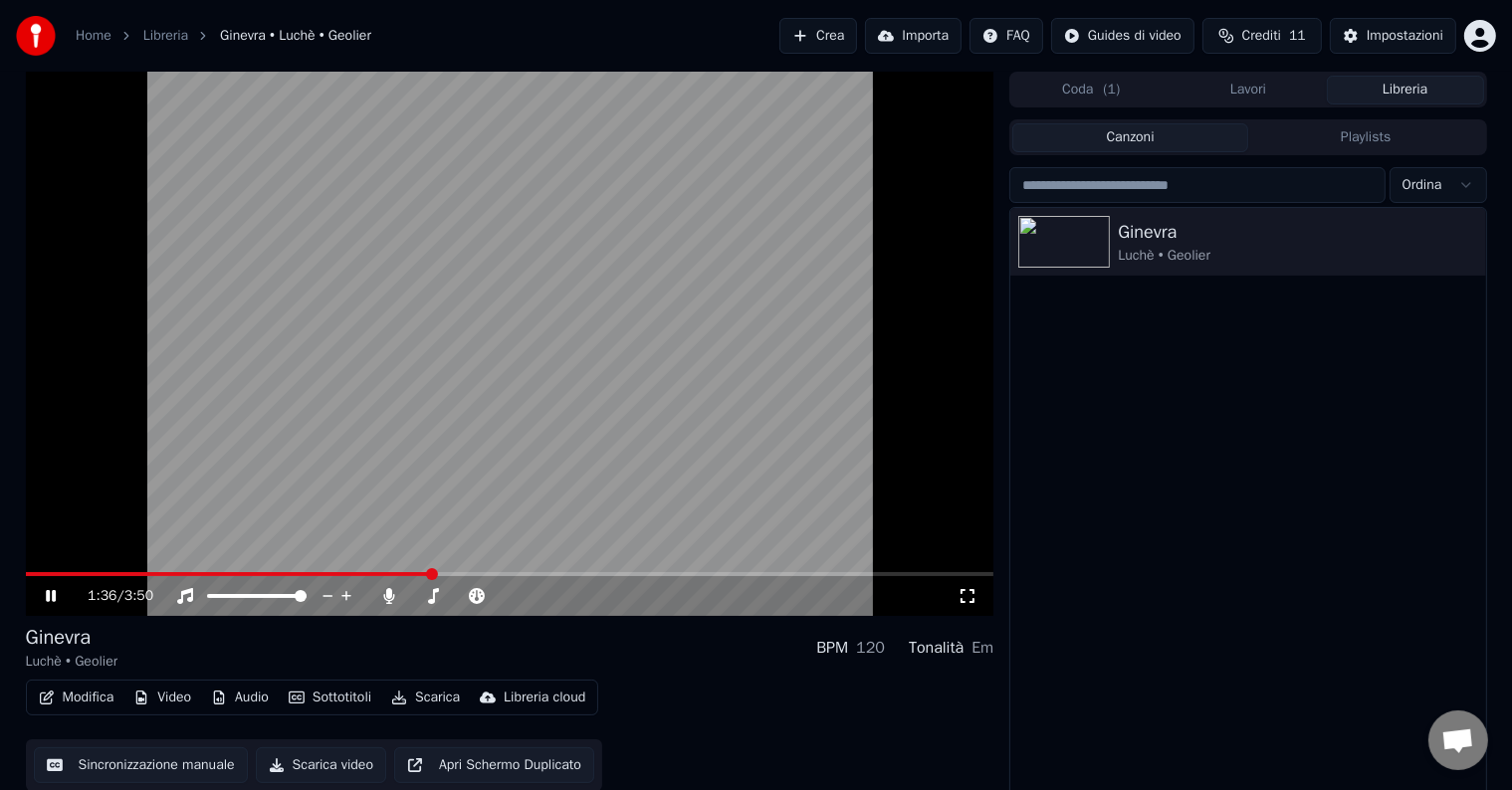 click at bounding box center (510, 343) 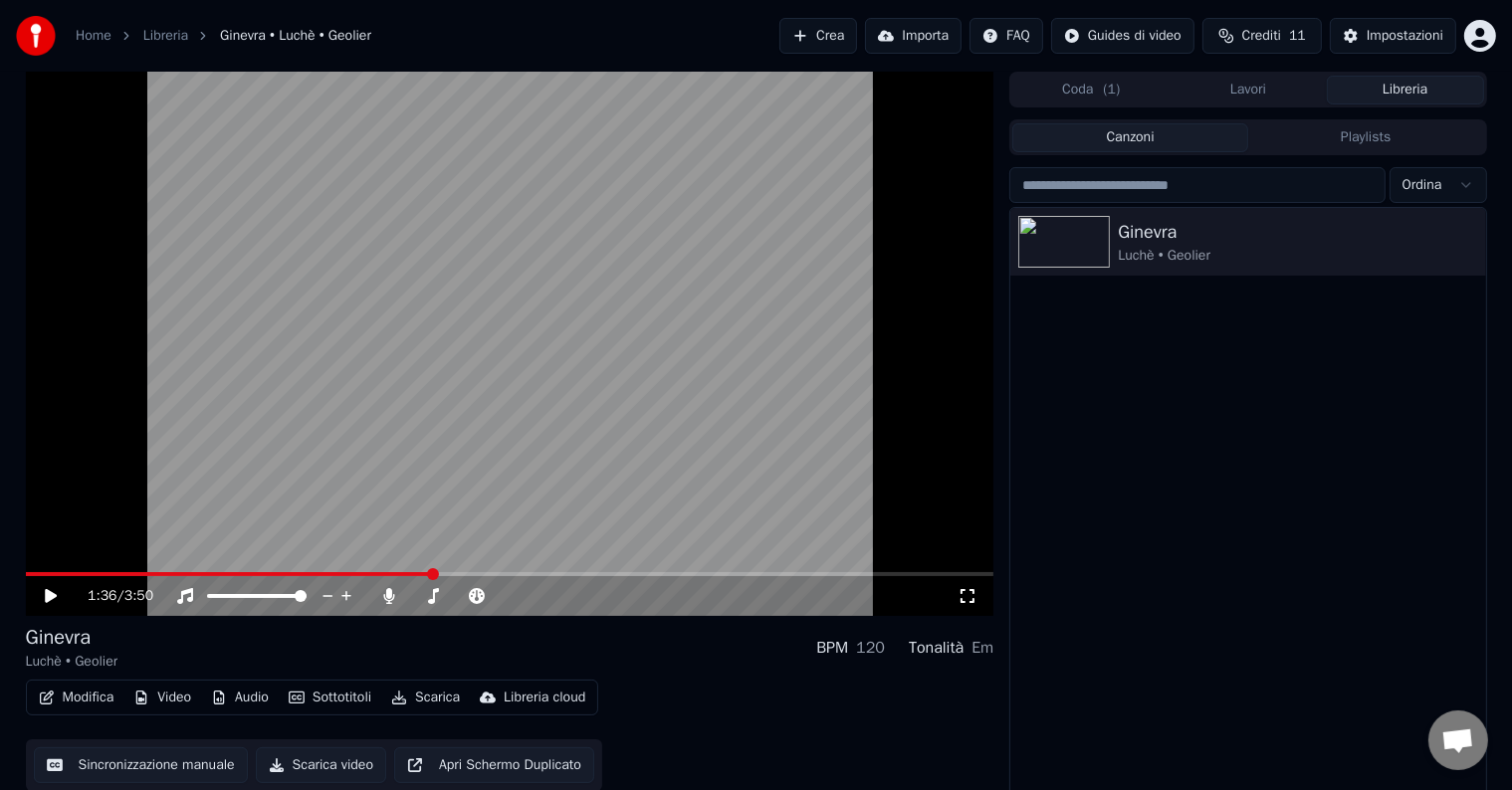 click at bounding box center (510, 343) 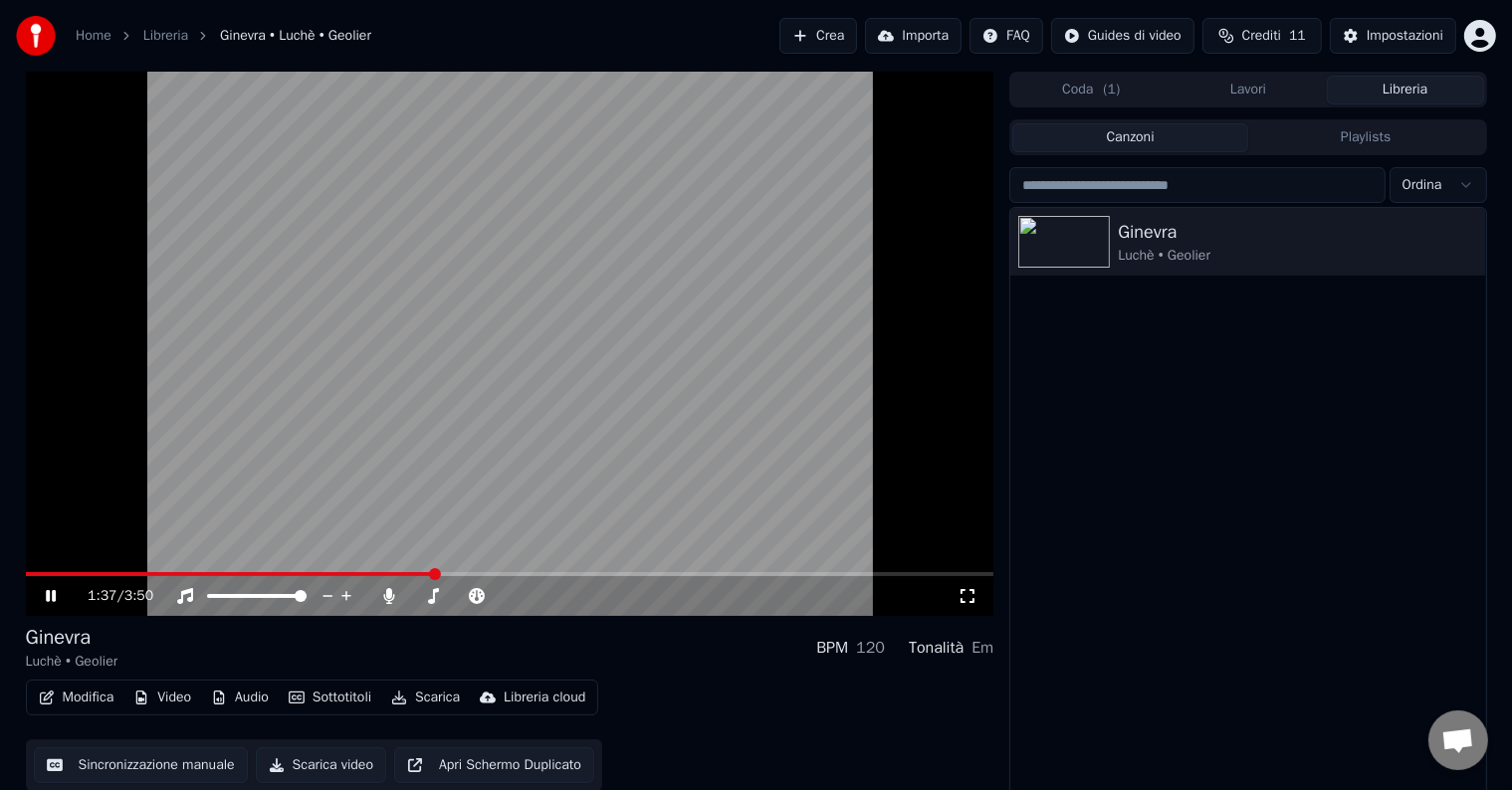 click at bounding box center (230, 574) 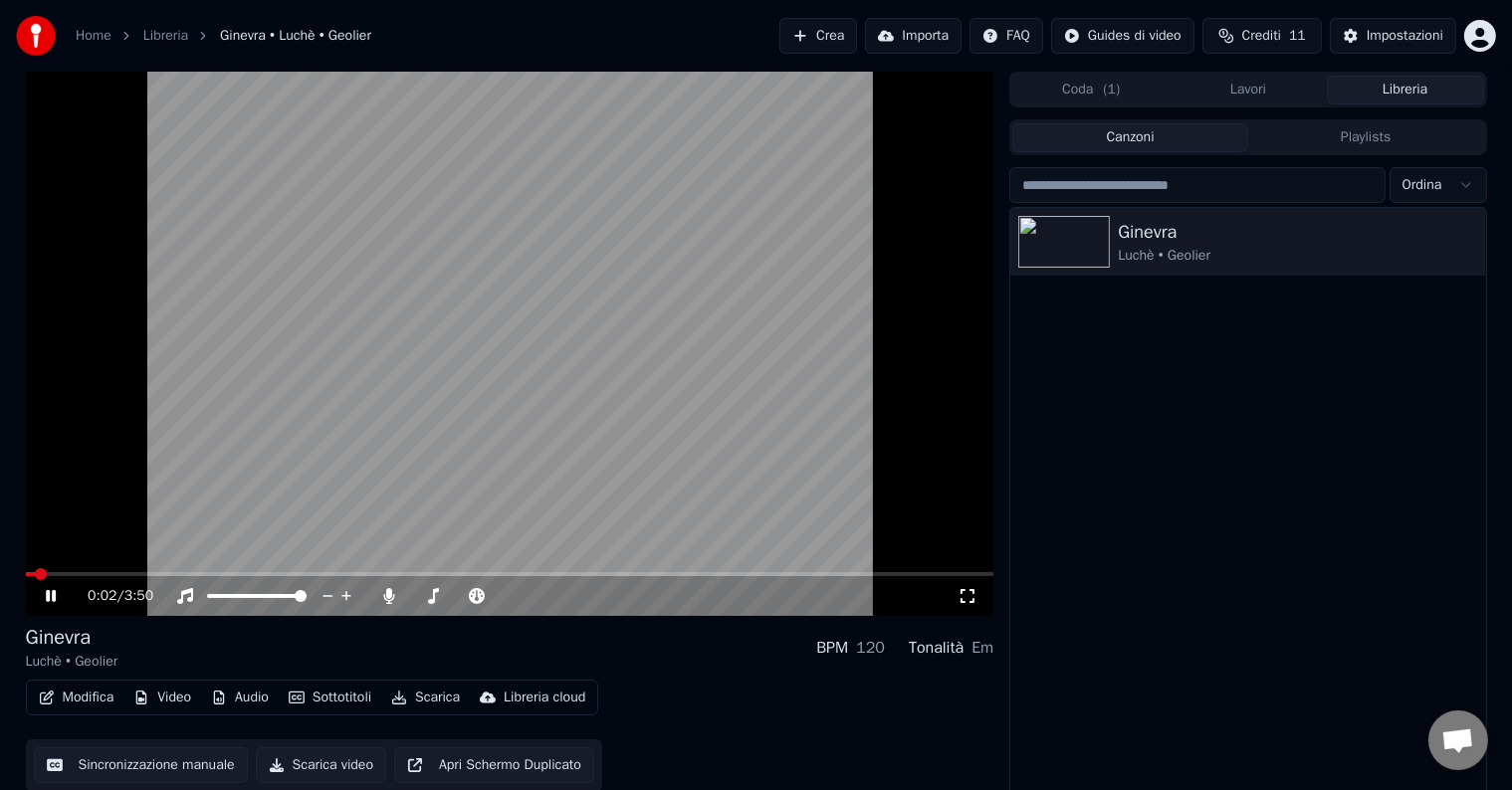 click on "0:02  /  3:50" at bounding box center [510, 343] 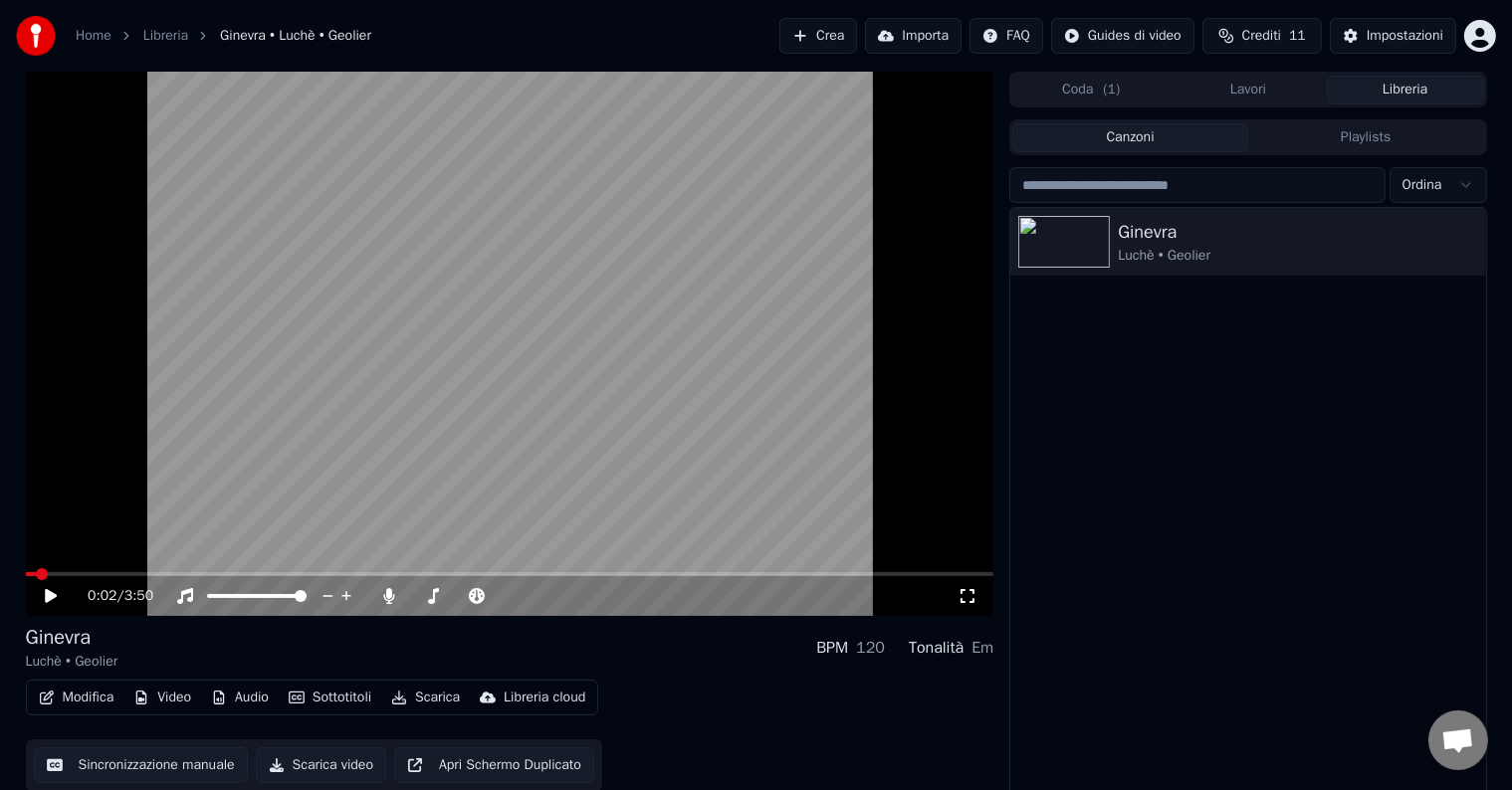 click at bounding box center (510, 343) 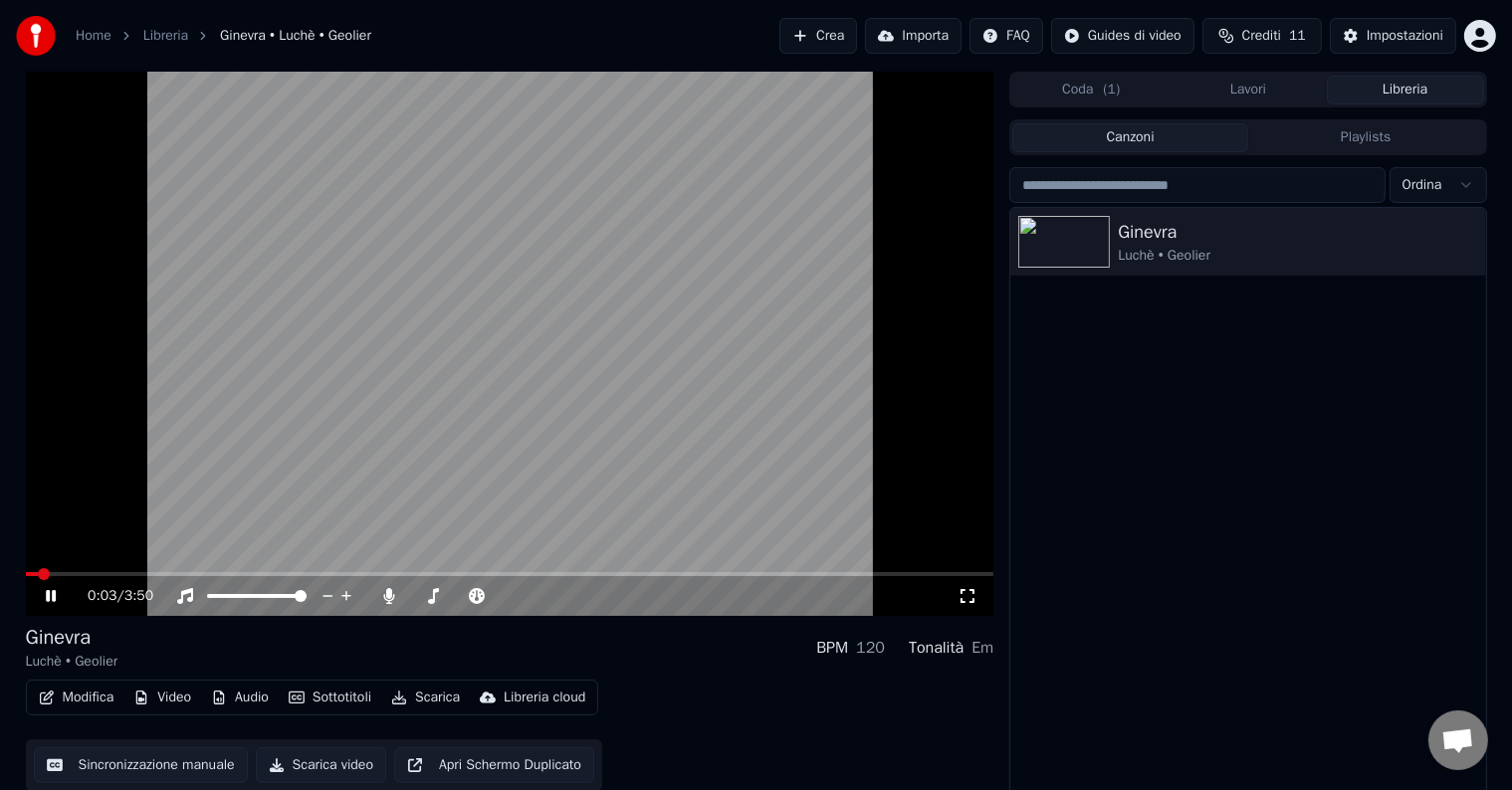 click at bounding box center (510, 574) 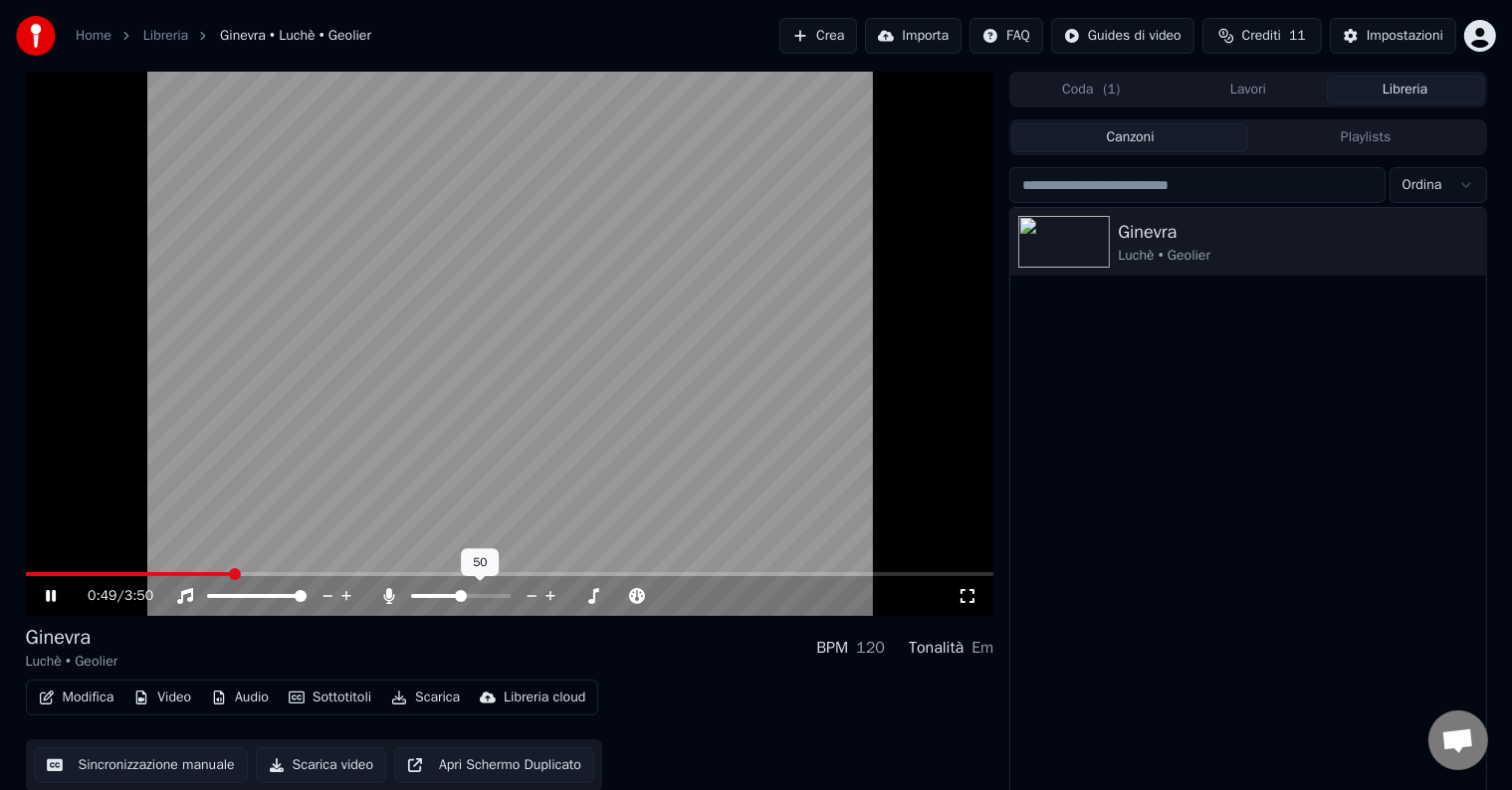 click at bounding box center [461, 596] 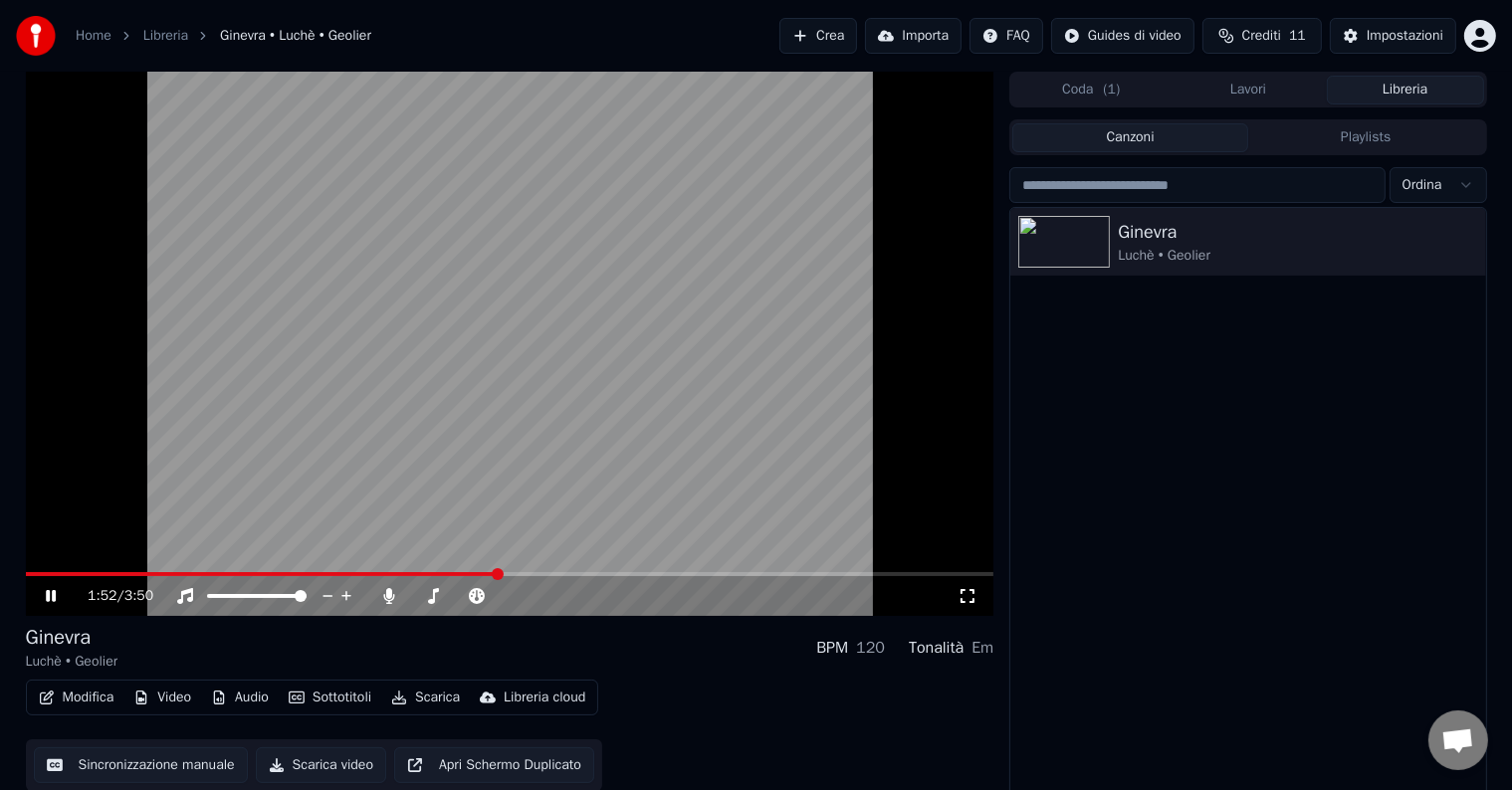 click at bounding box center (510, 343) 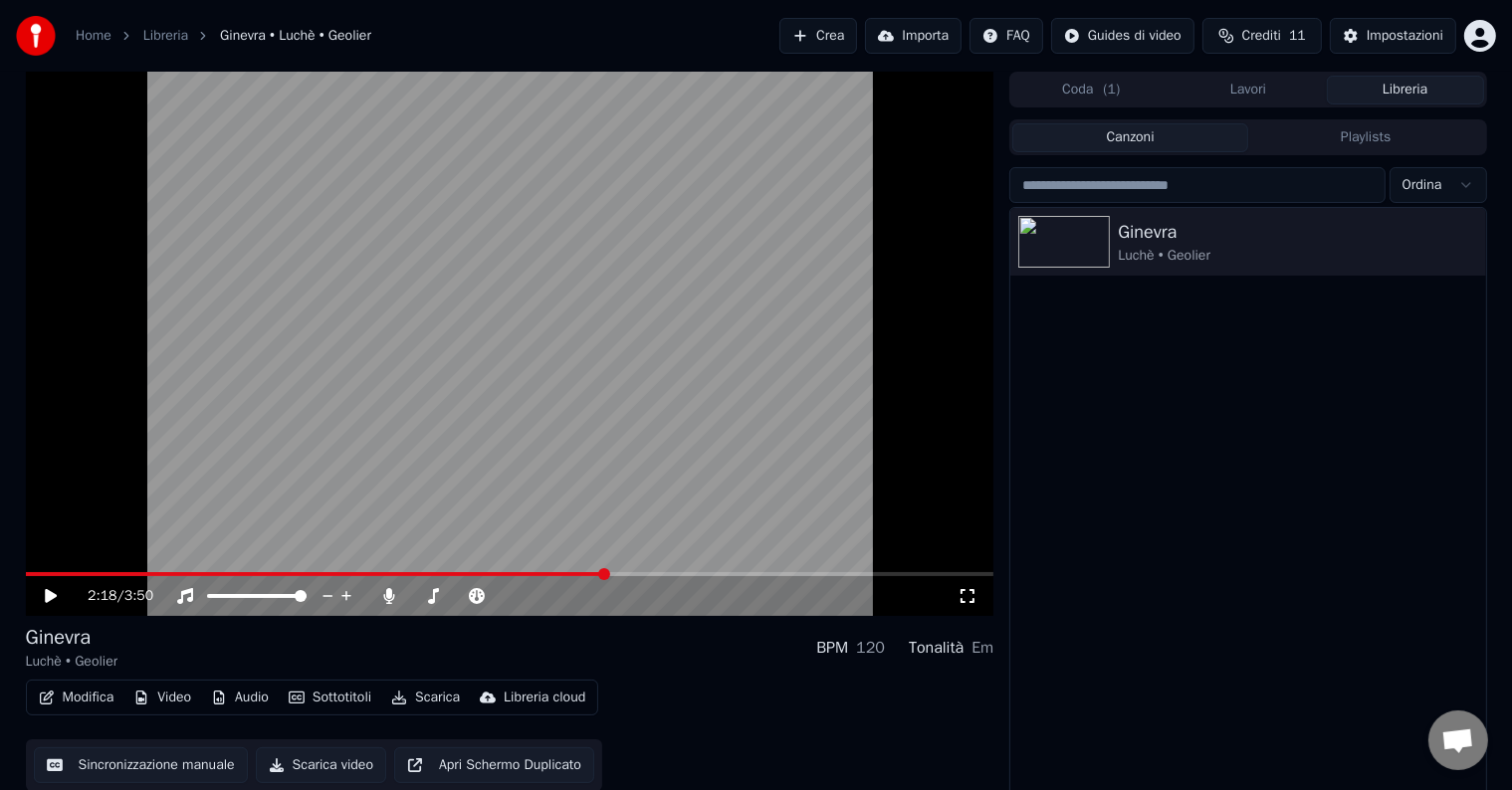 click at bounding box center [510, 574] 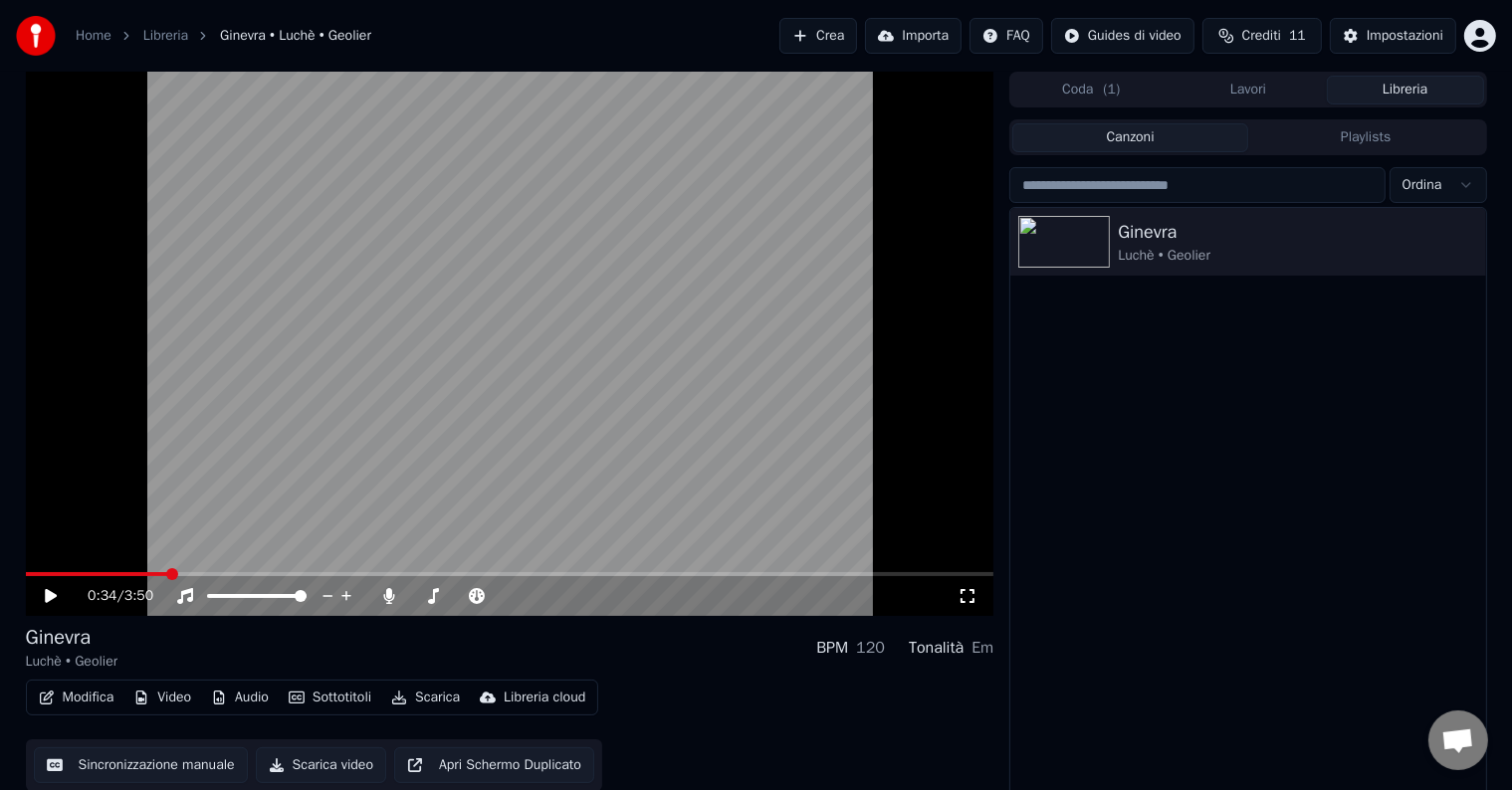 click at bounding box center (98, 574) 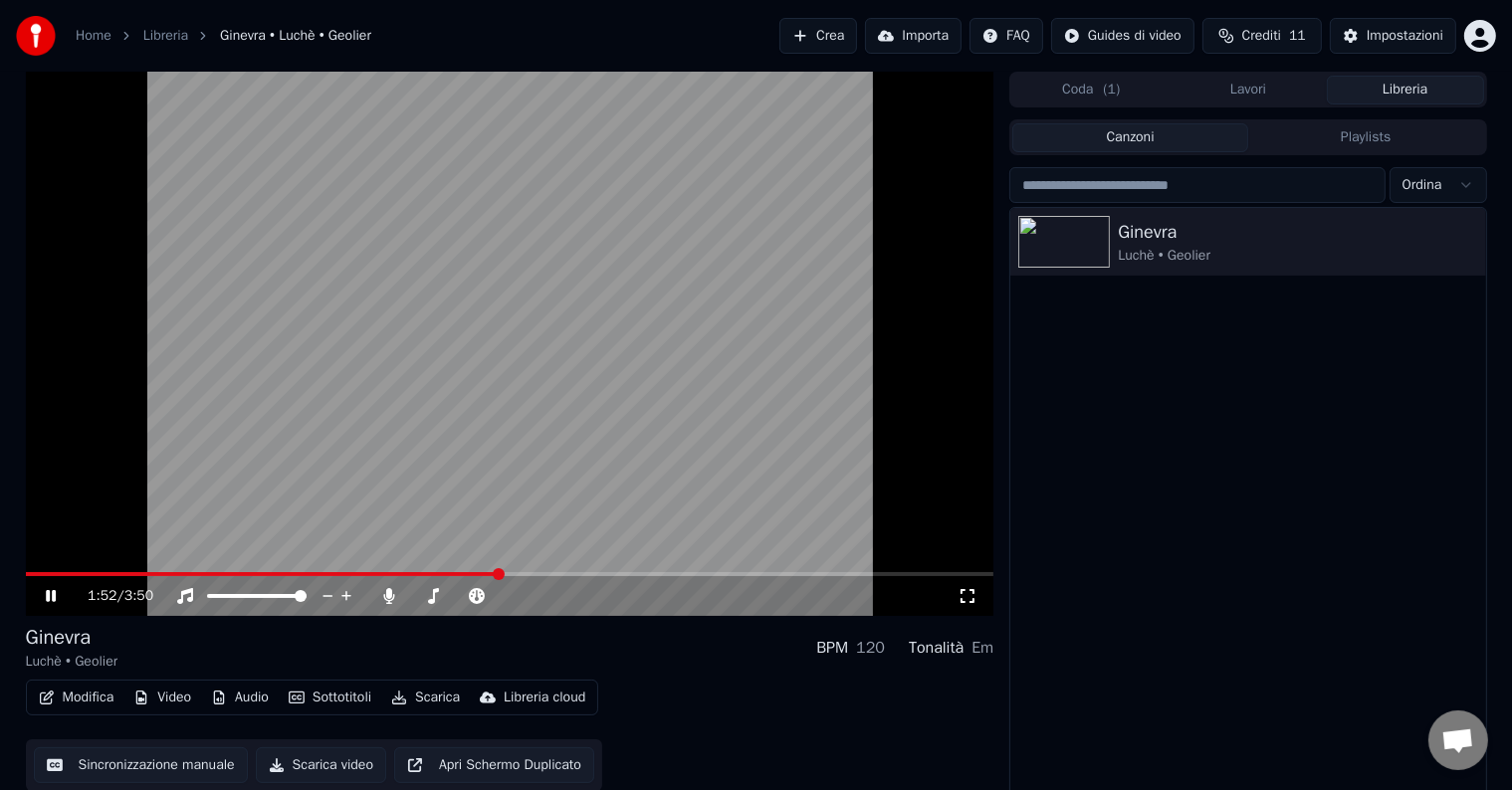 click at bounding box center [510, 343] 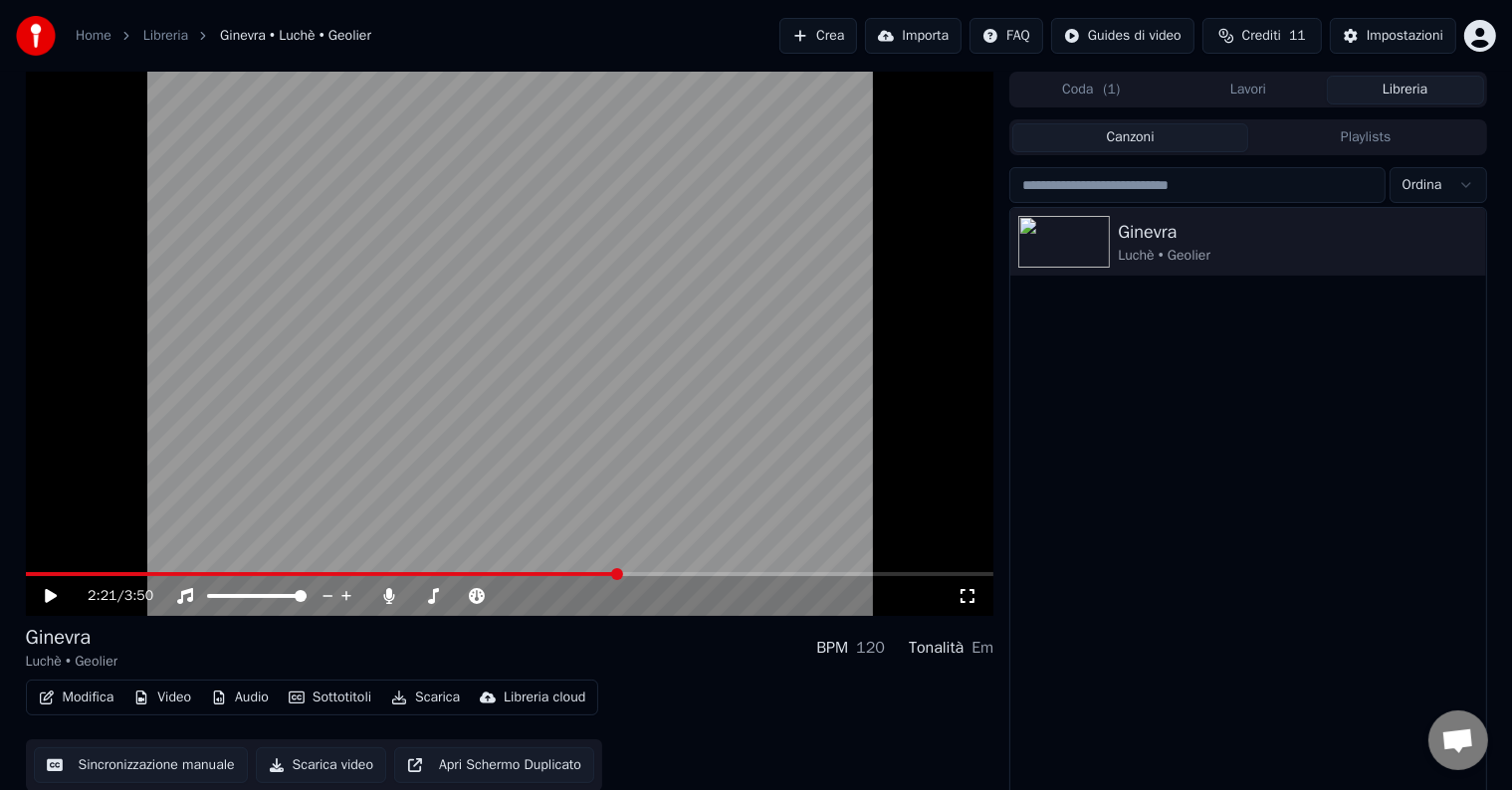 click at bounding box center [510, 574] 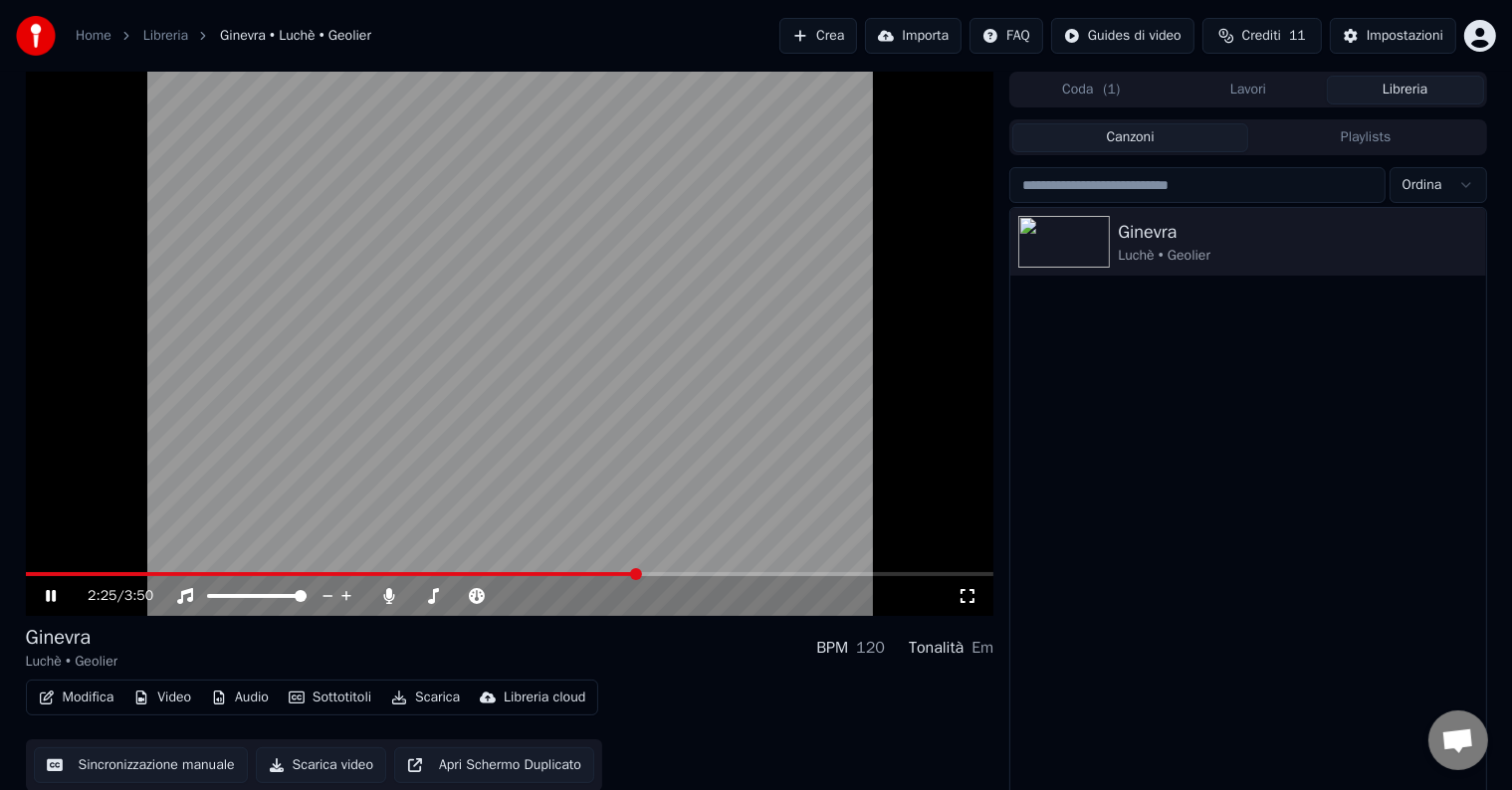 click at bounding box center [510, 343] 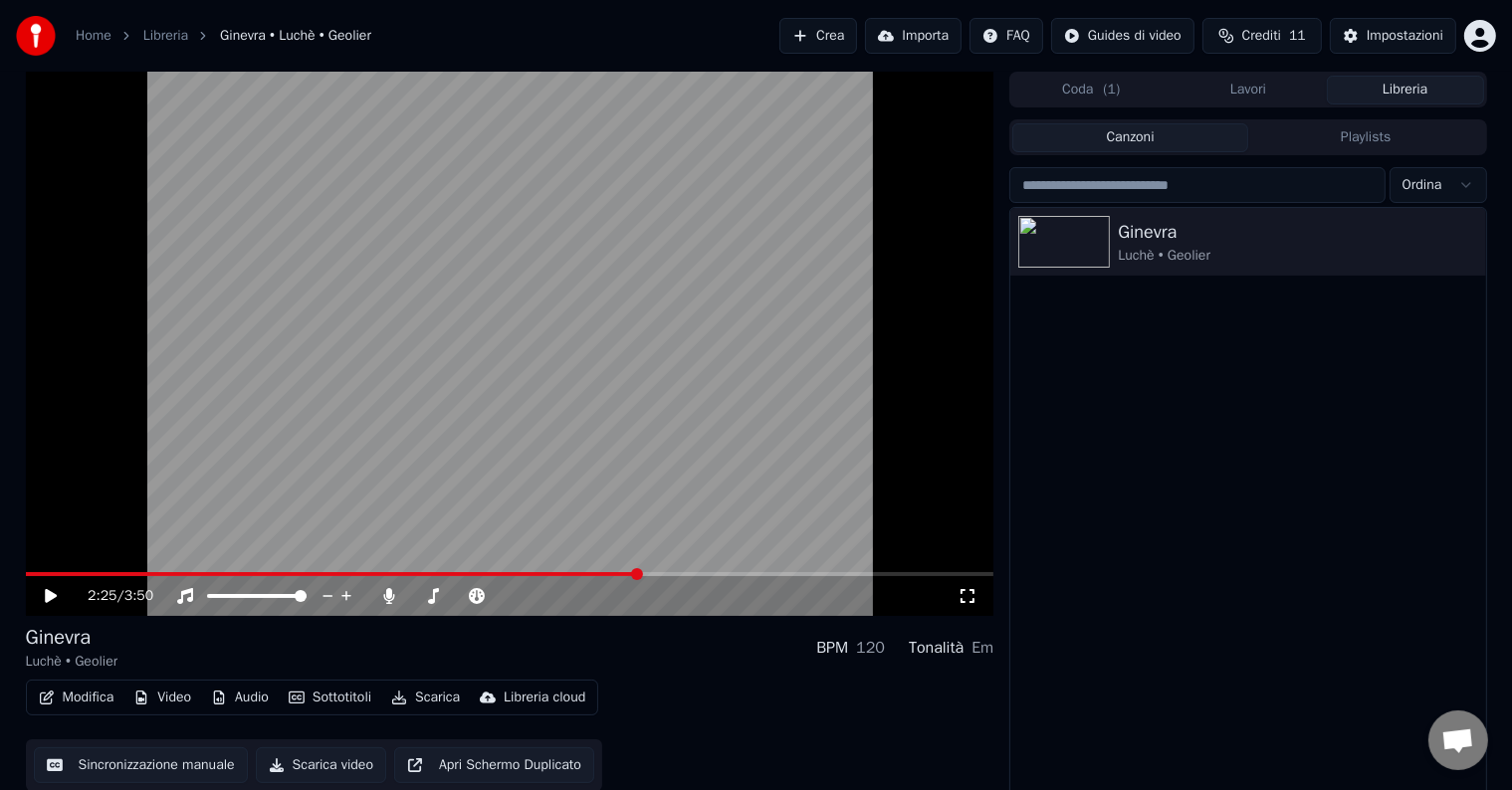 click on "2:25  /  3:50" at bounding box center (510, 596) 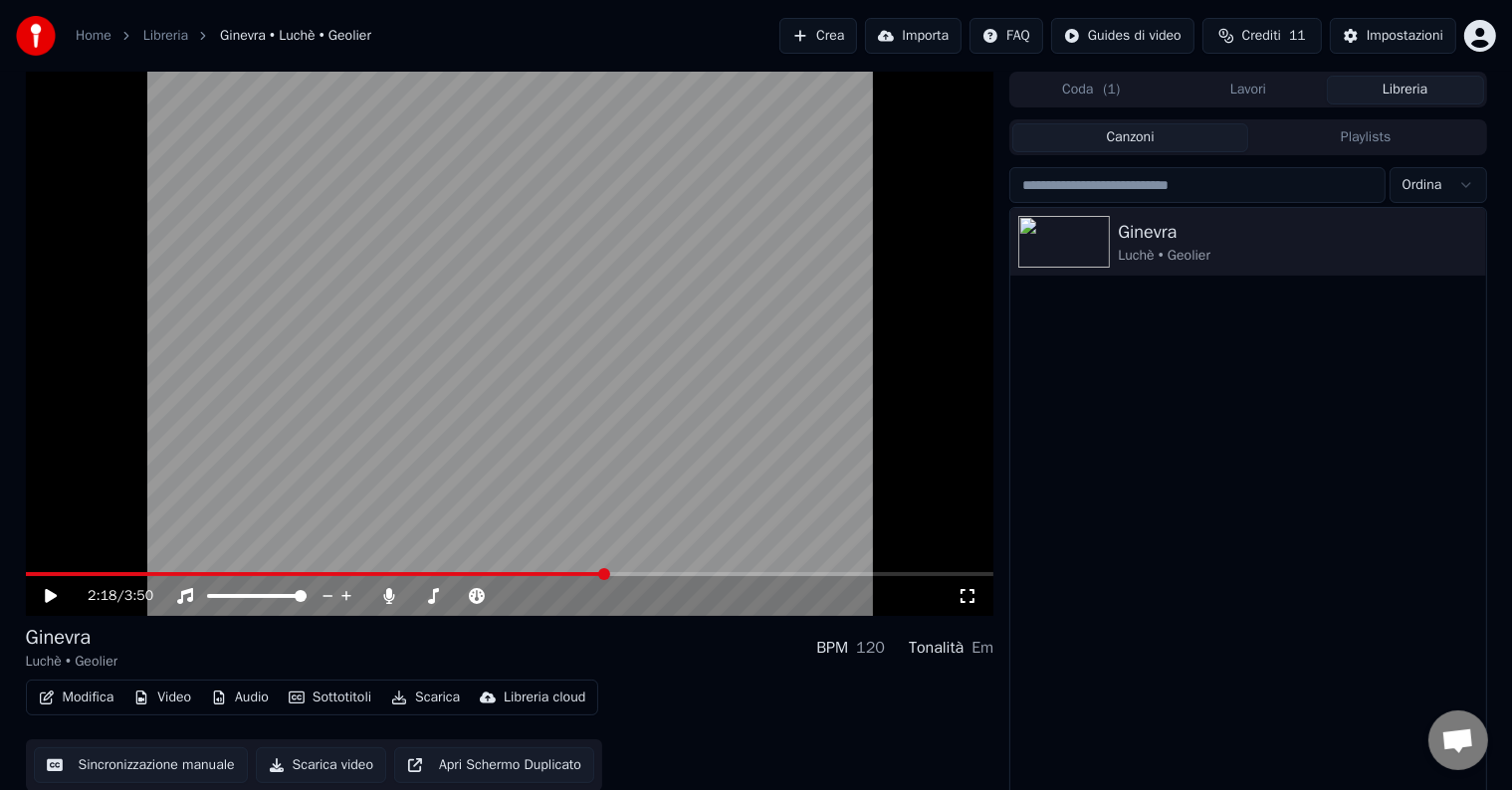click at bounding box center [510, 343] 